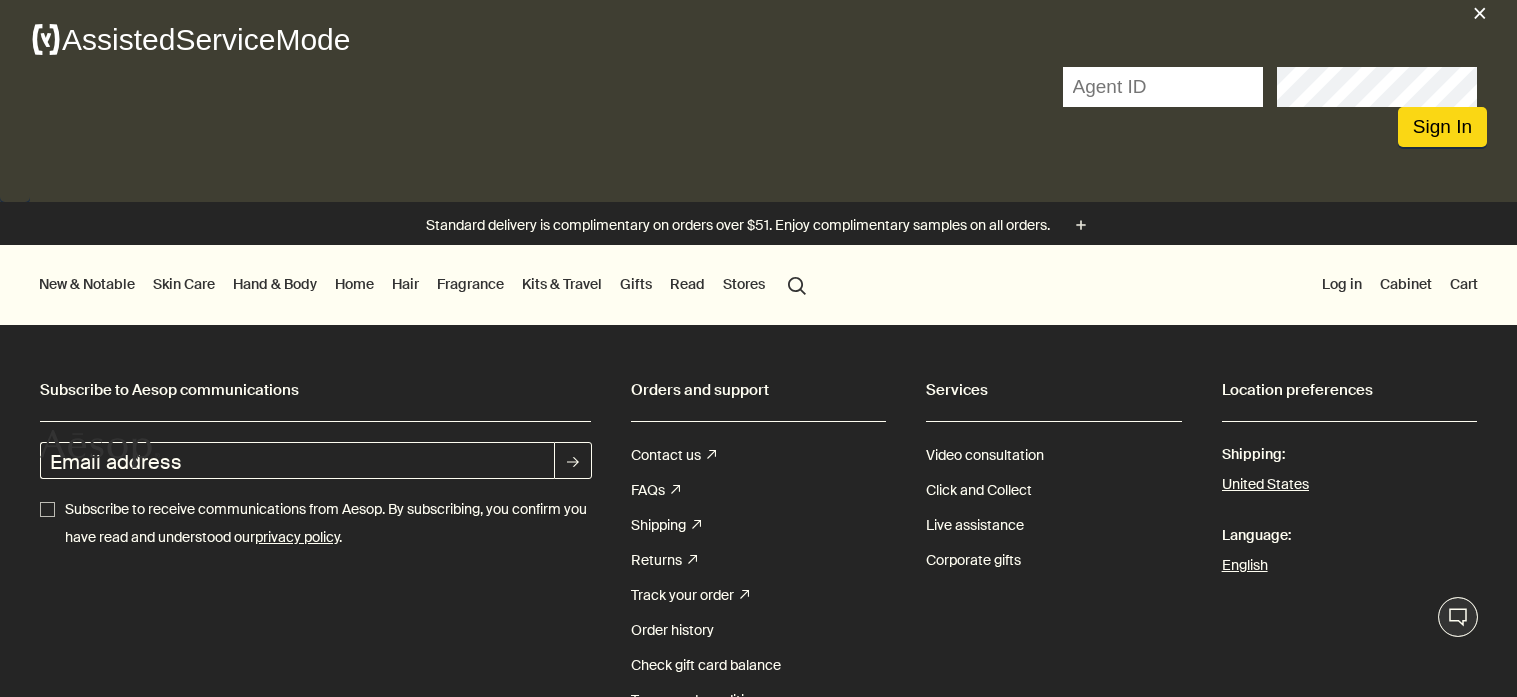 scroll, scrollTop: 0, scrollLeft: 0, axis: both 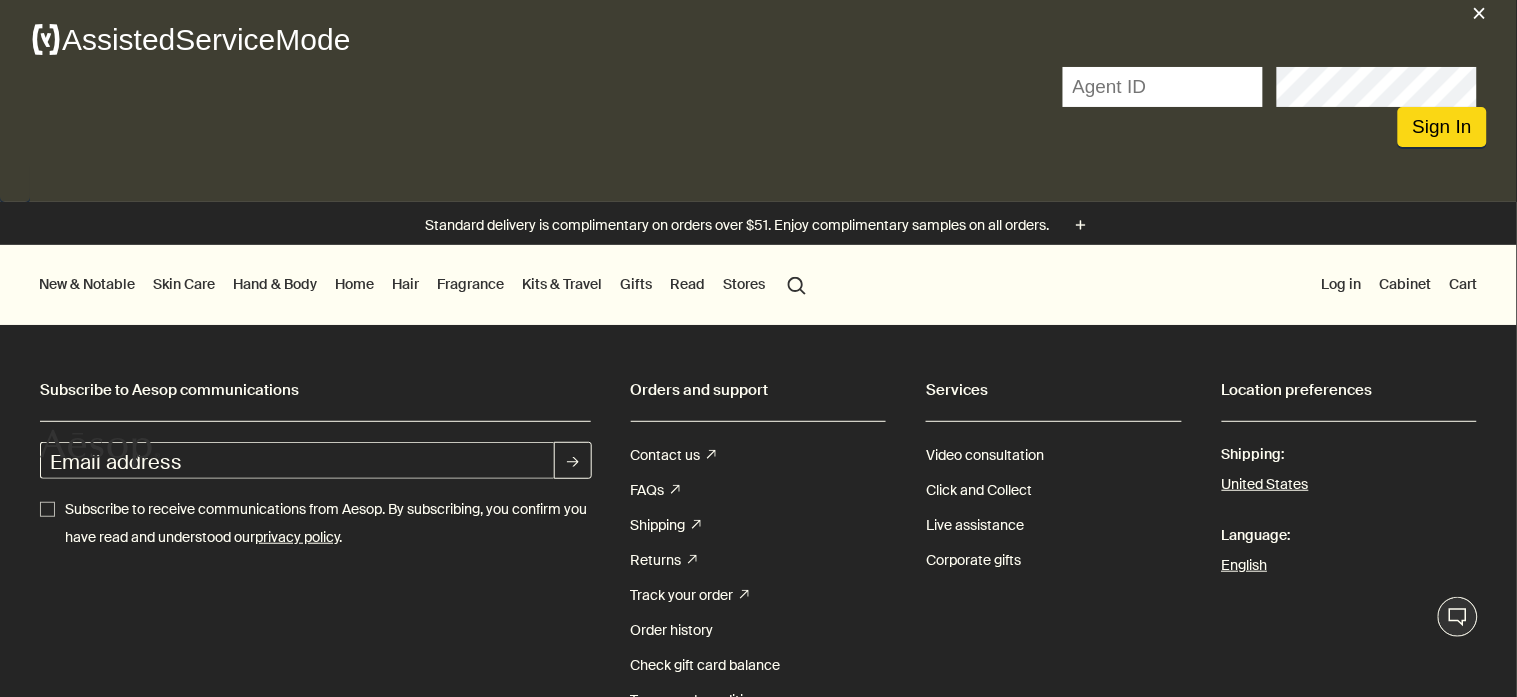click at bounding box center [1163, 87] 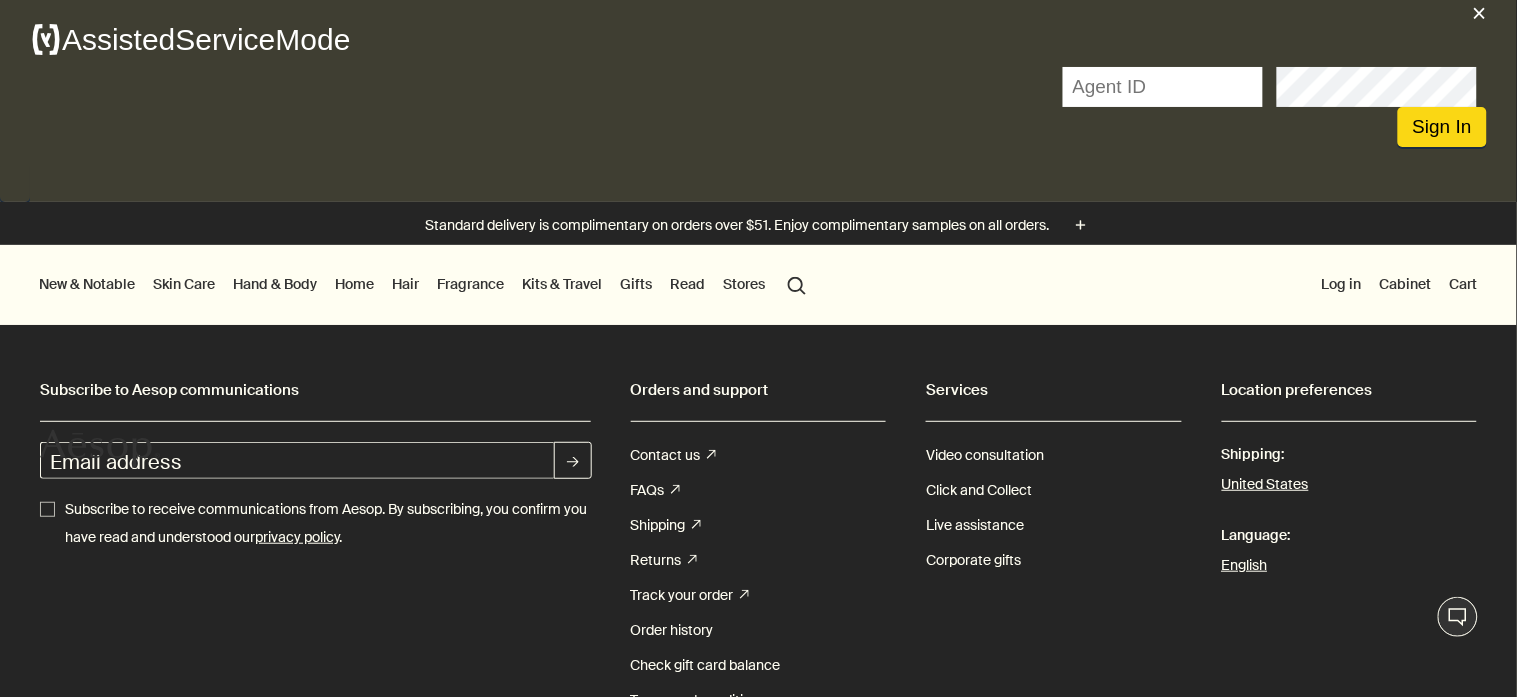 type on "natasha.barton" 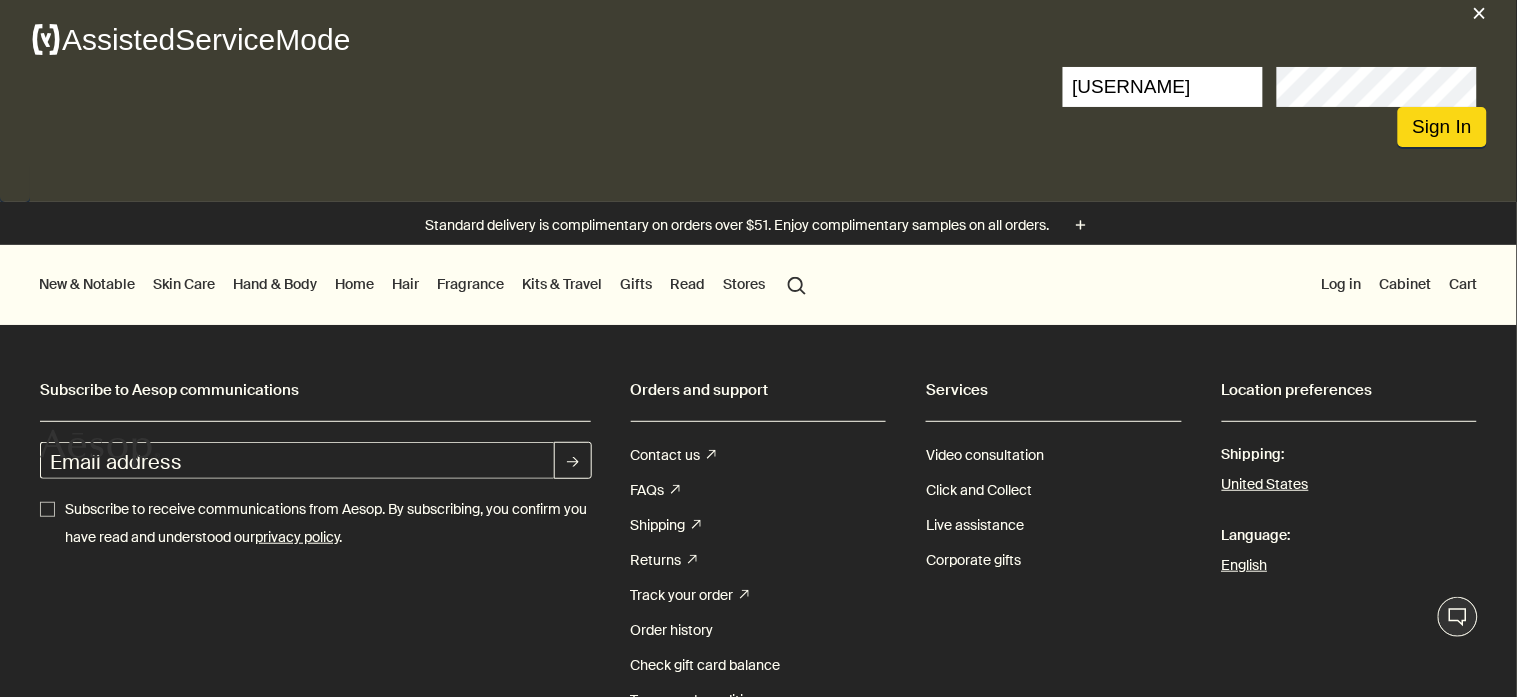 click on "Sign In" at bounding box center (1442, 127) 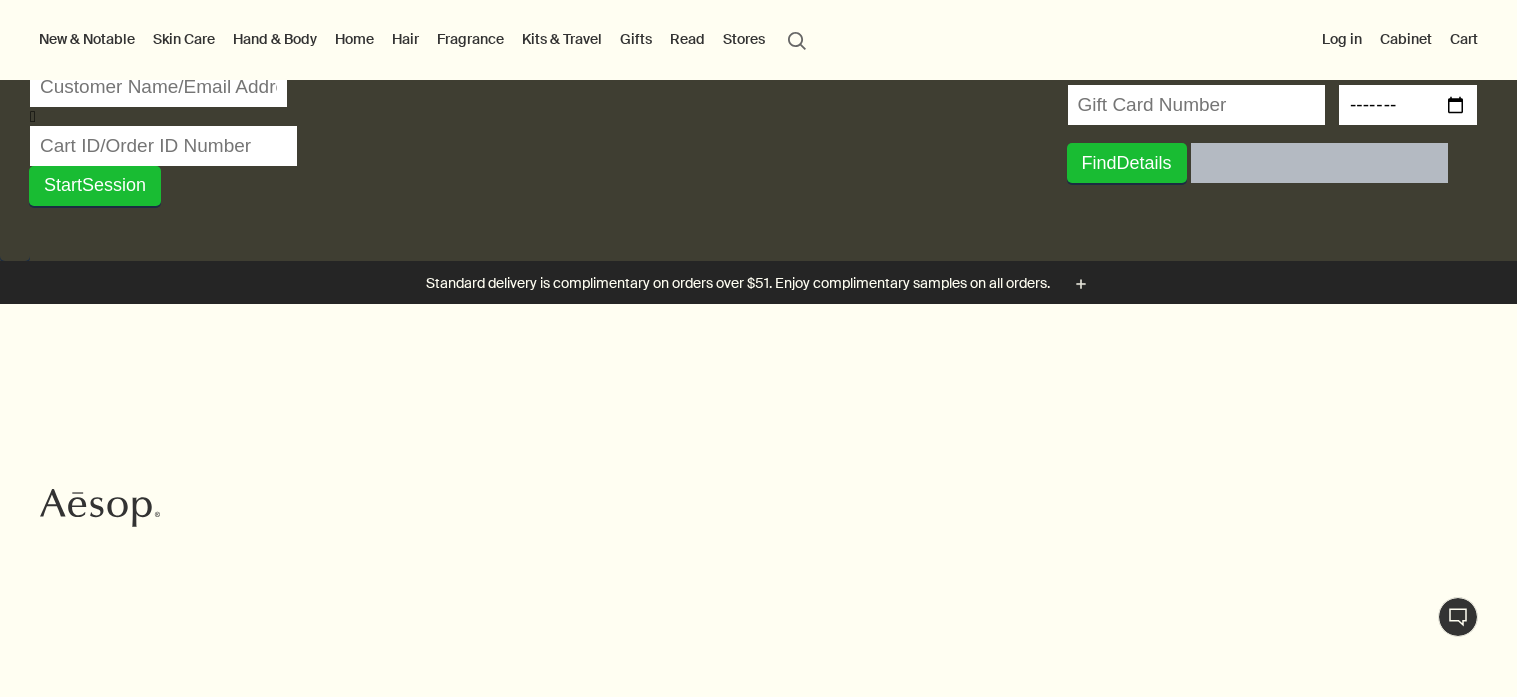 scroll, scrollTop: 0, scrollLeft: 0, axis: both 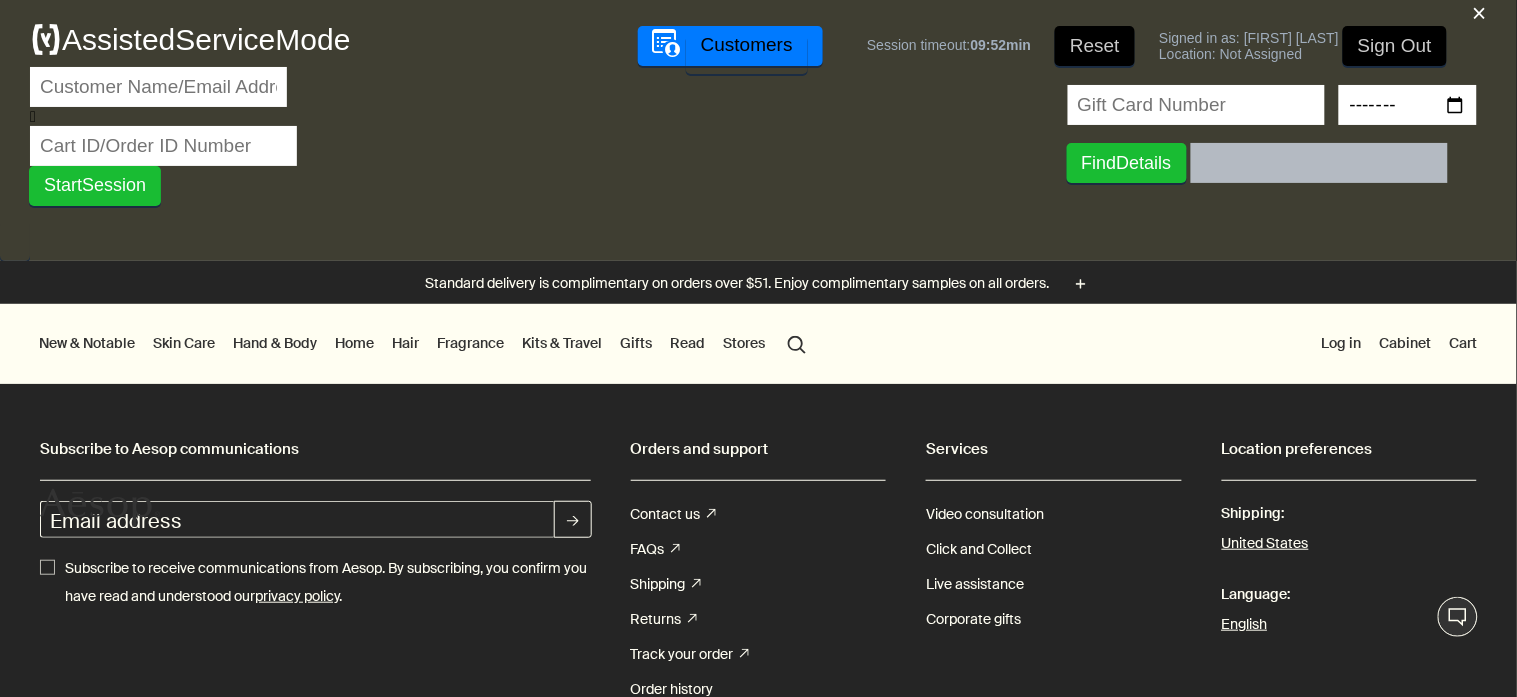 click at bounding box center (158, 87) 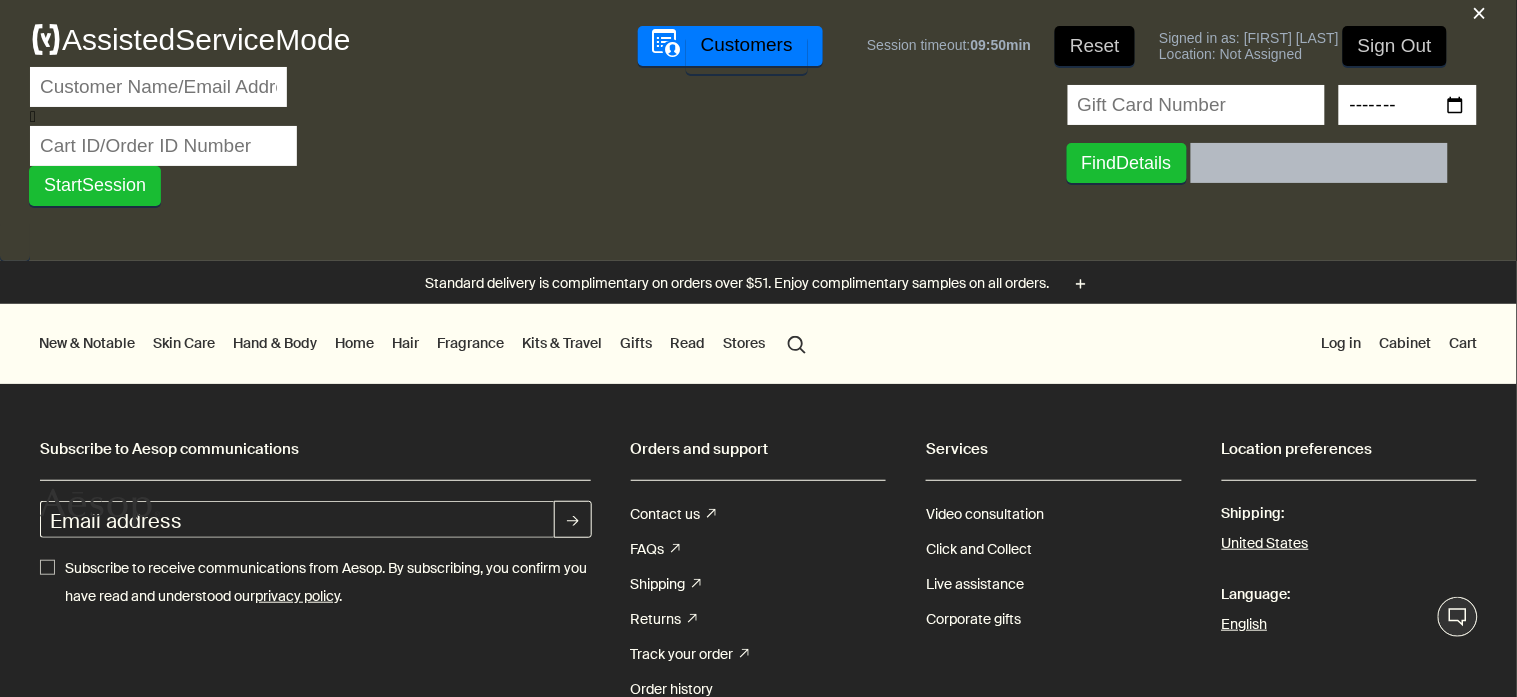 click at bounding box center [158, 87] 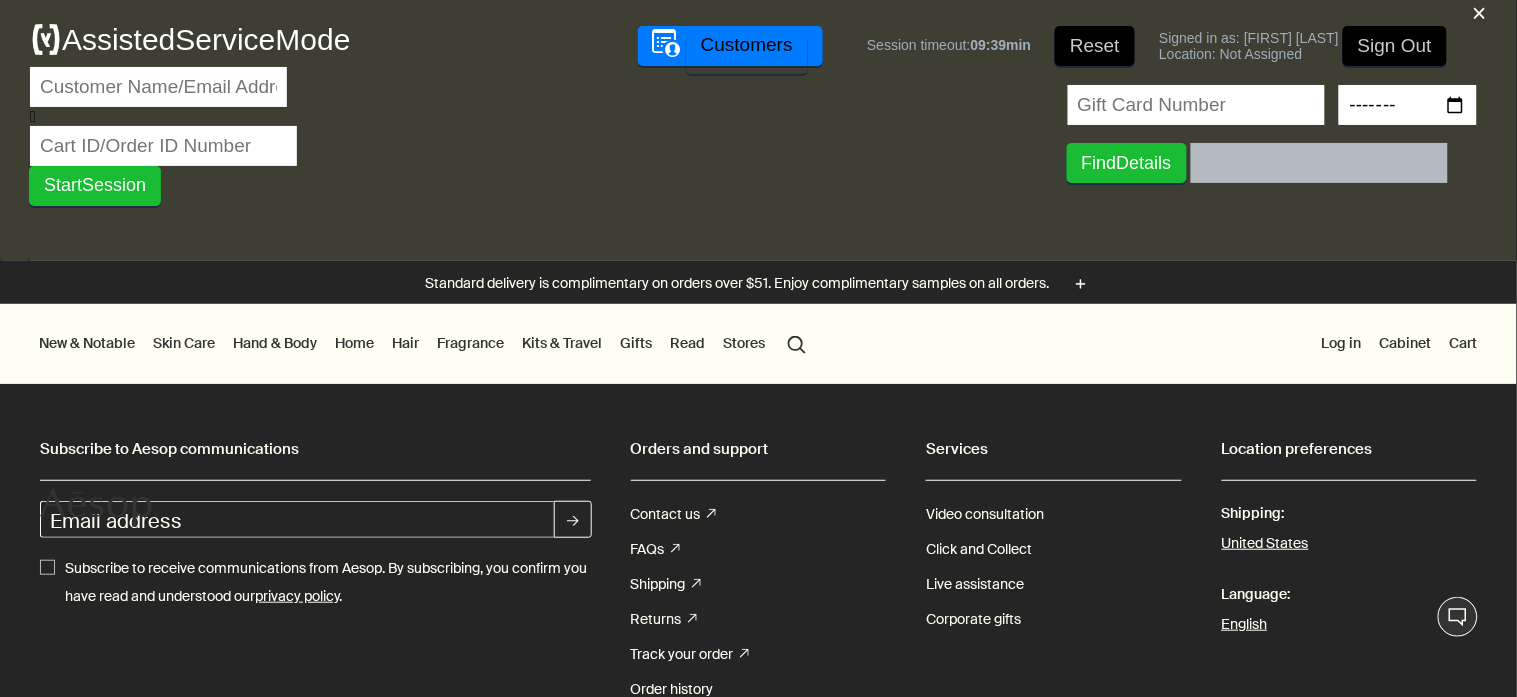 click at bounding box center [158, 87] 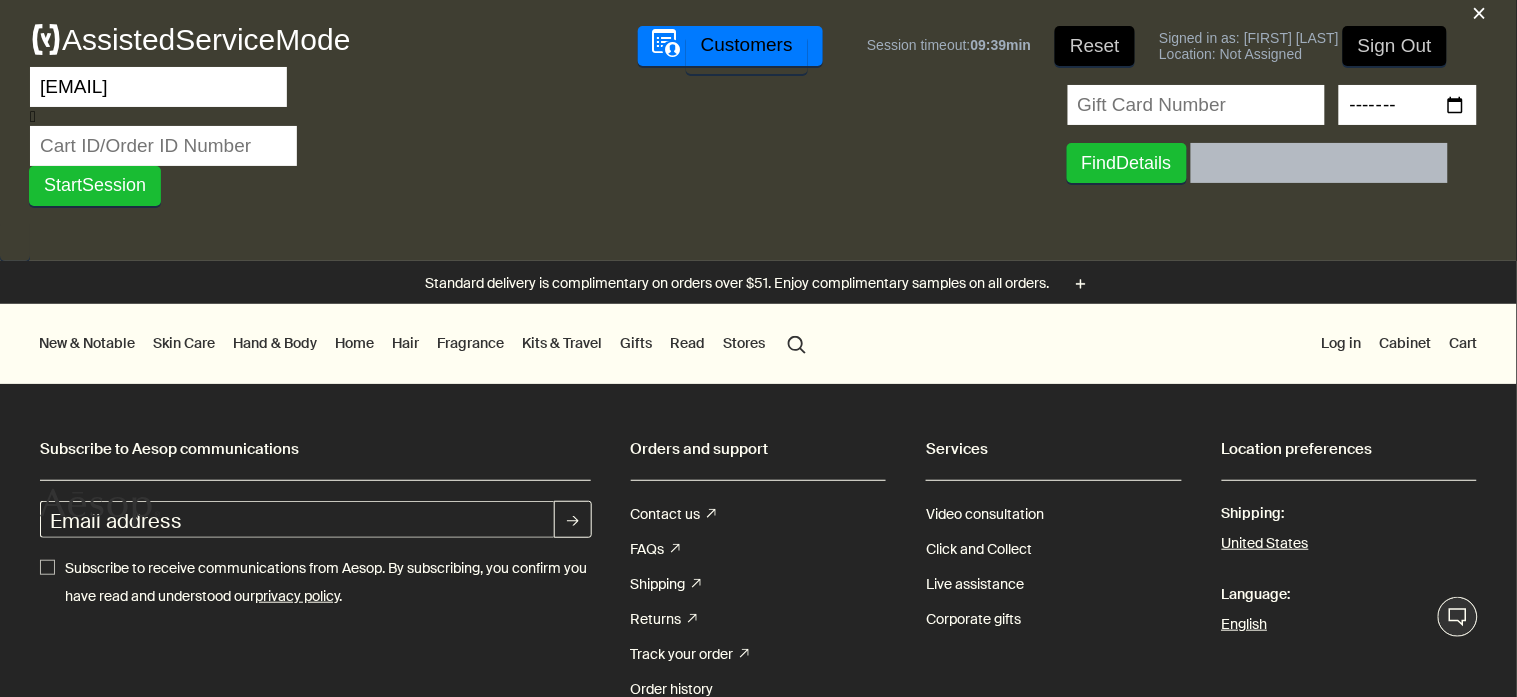 scroll, scrollTop: 0, scrollLeft: 6, axis: horizontal 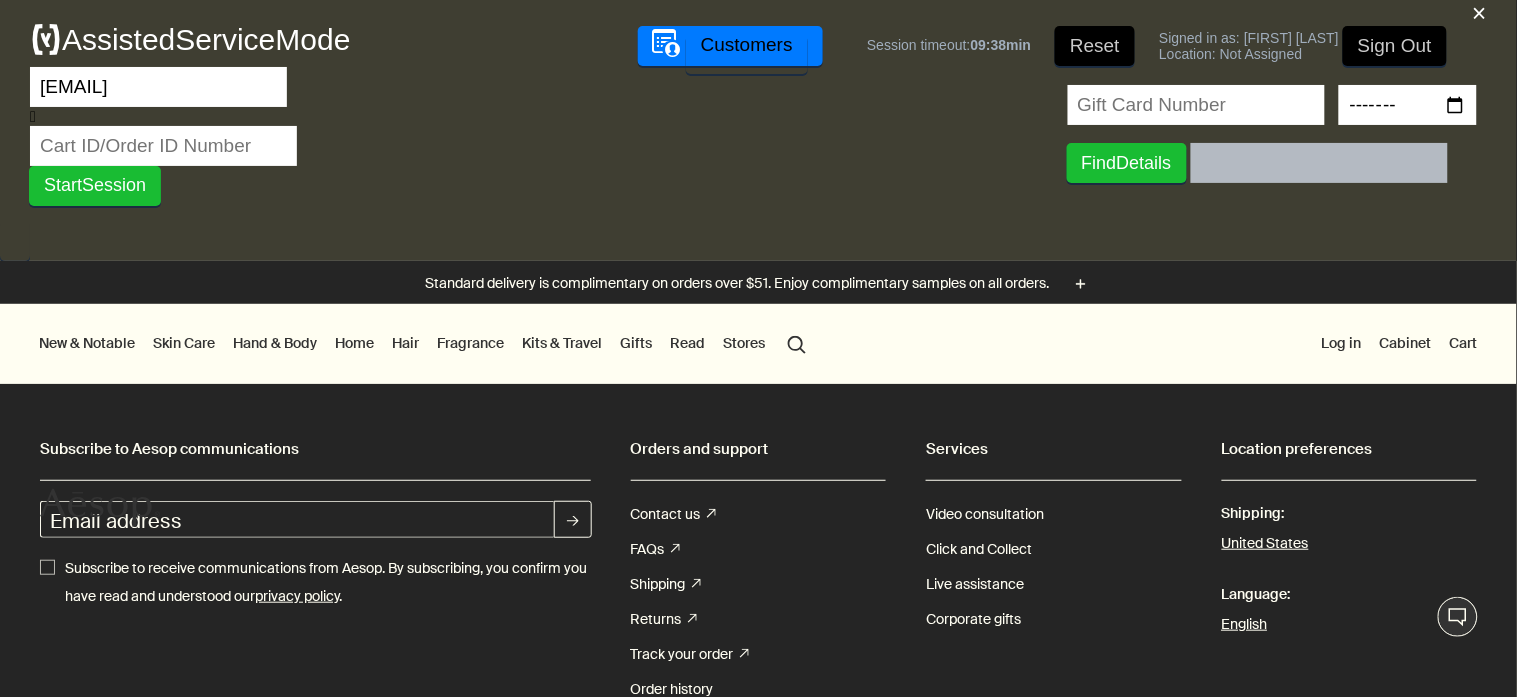 type on "gdelorme@thunderbird.tv" 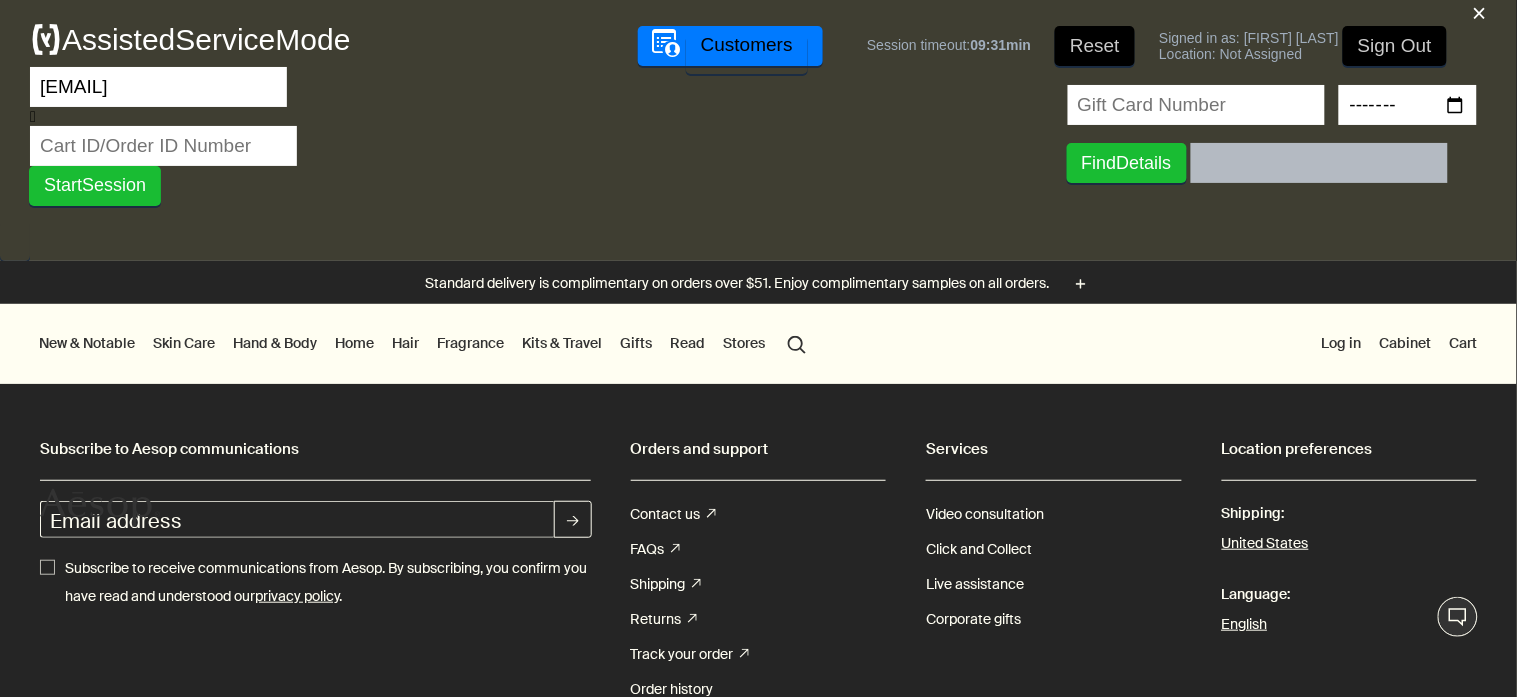 click at bounding box center (163, 146) 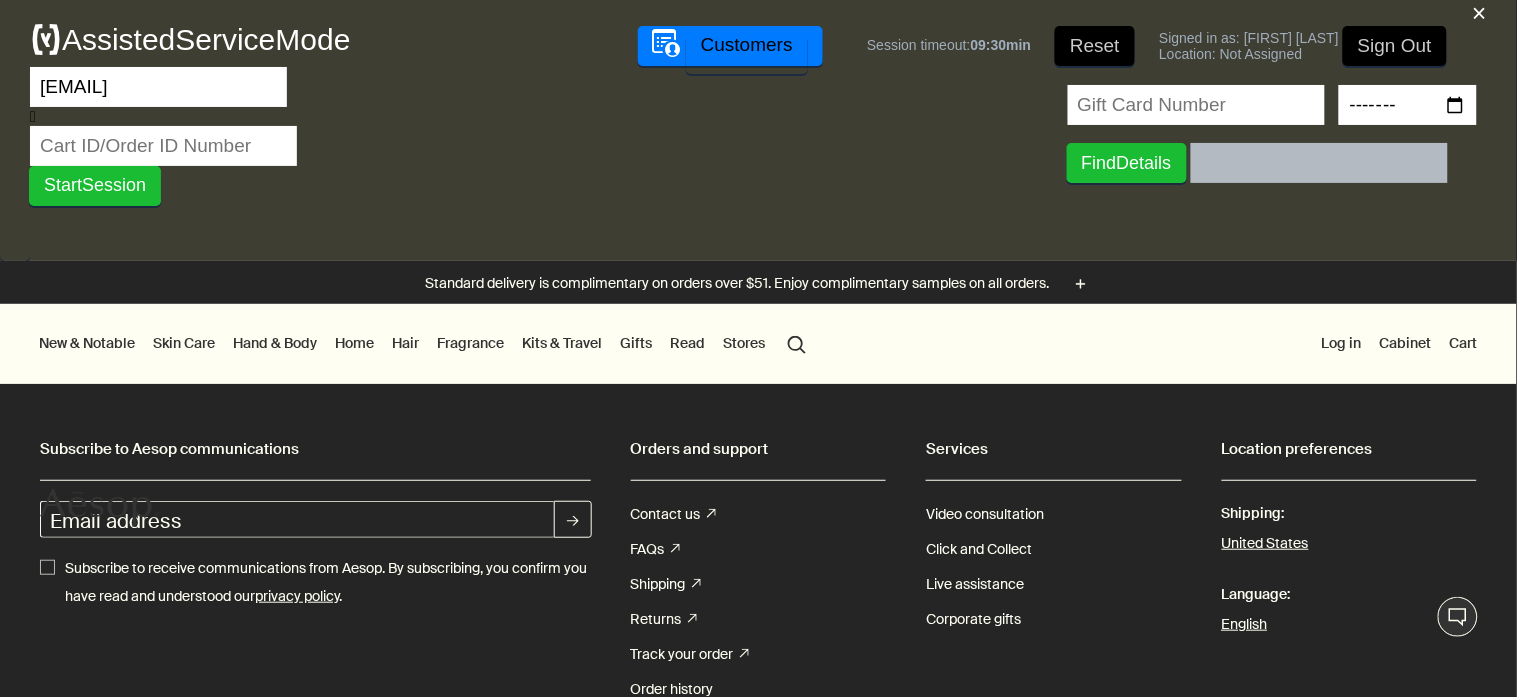 paste on "29278418" 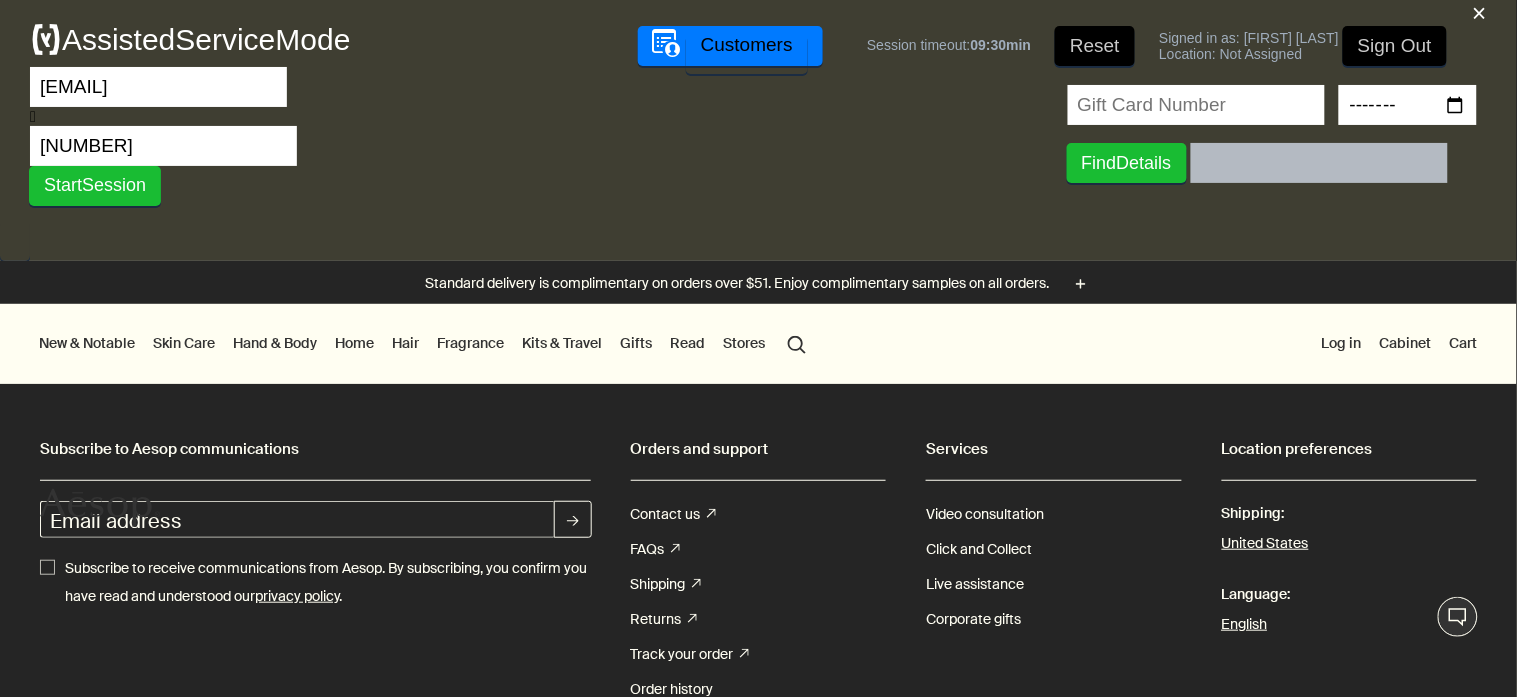 type on "29278418" 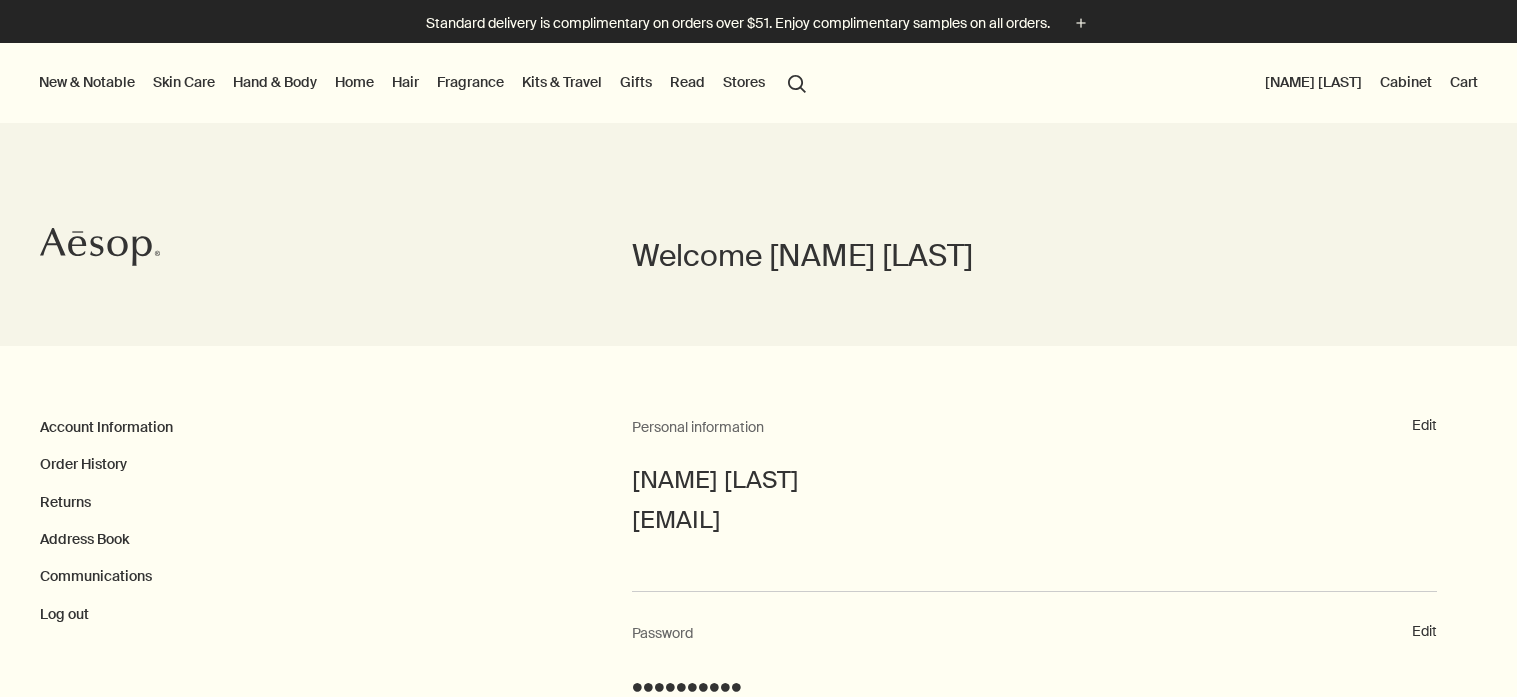 scroll, scrollTop: 0, scrollLeft: 0, axis: both 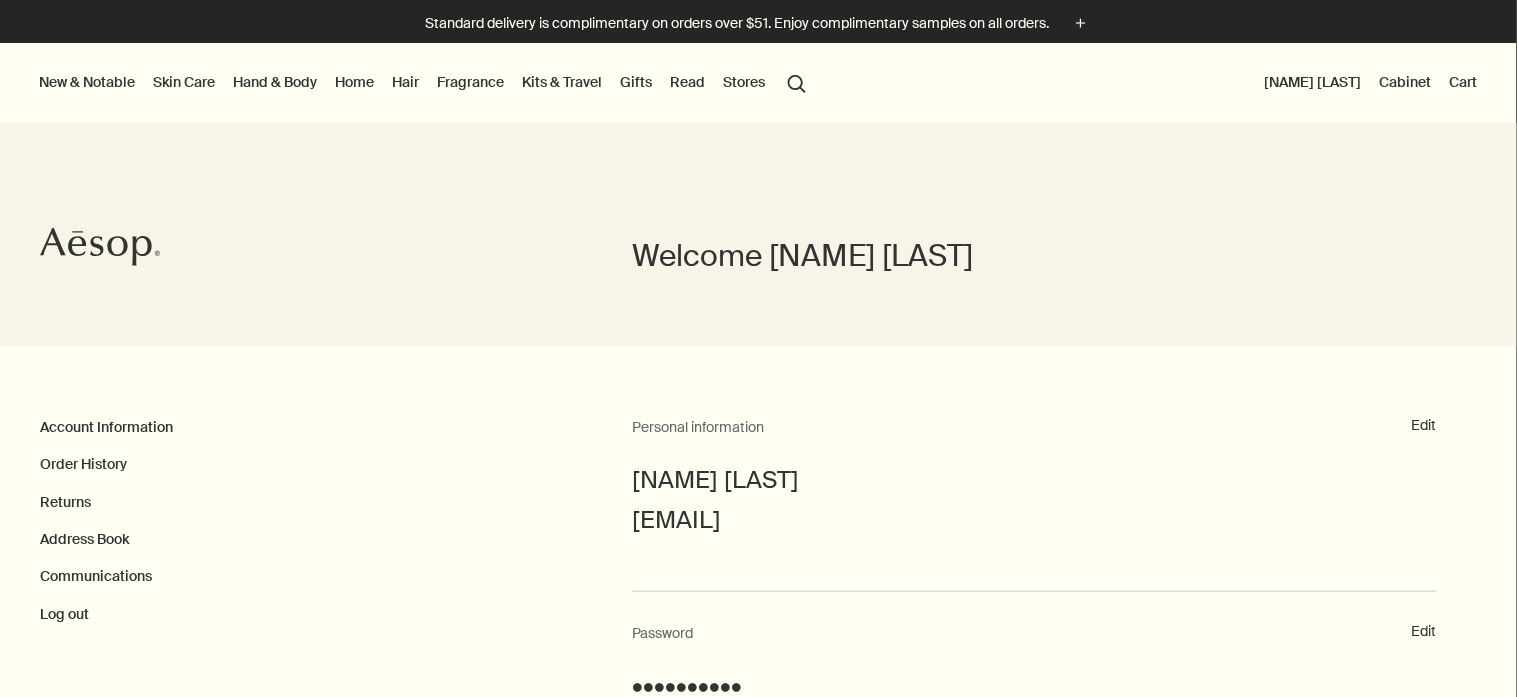 click on "Order History" at bounding box center (336, 464) 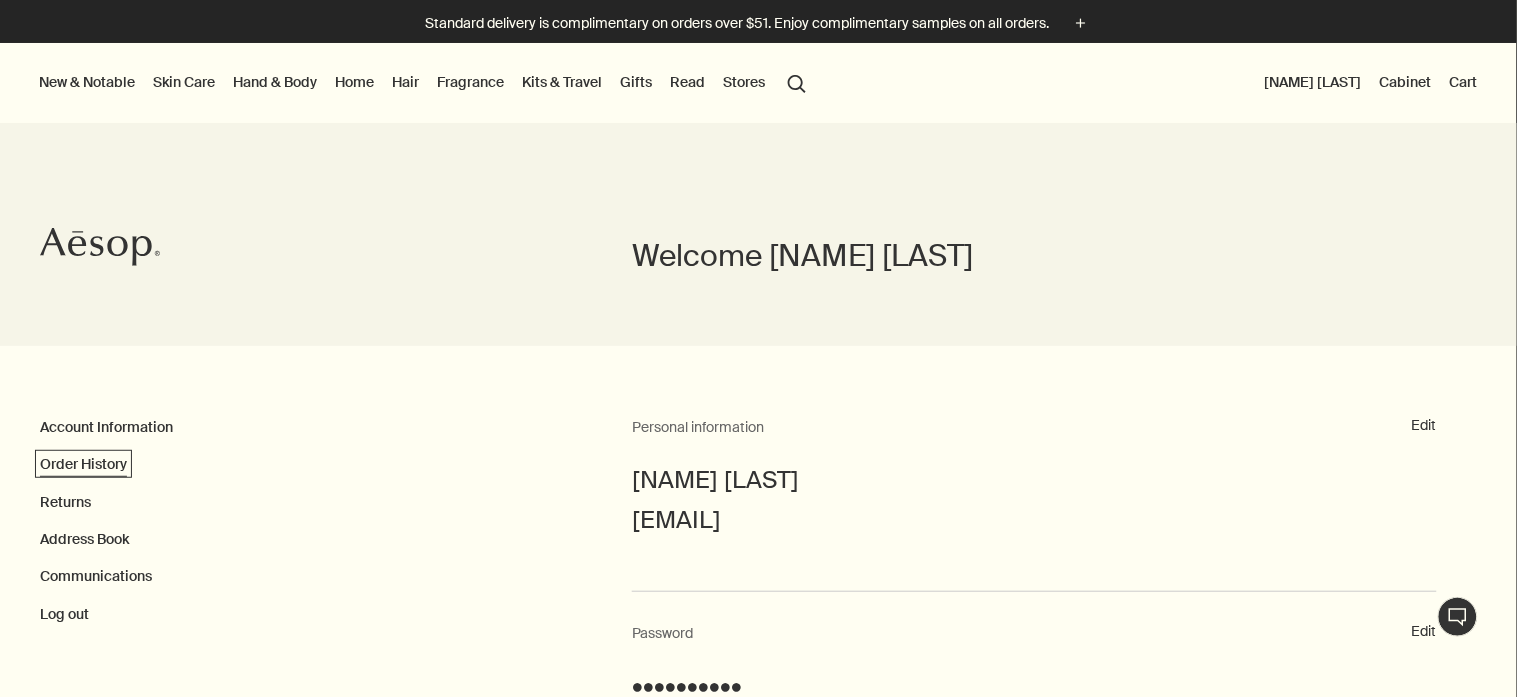 click on "Order History" at bounding box center (83, 464) 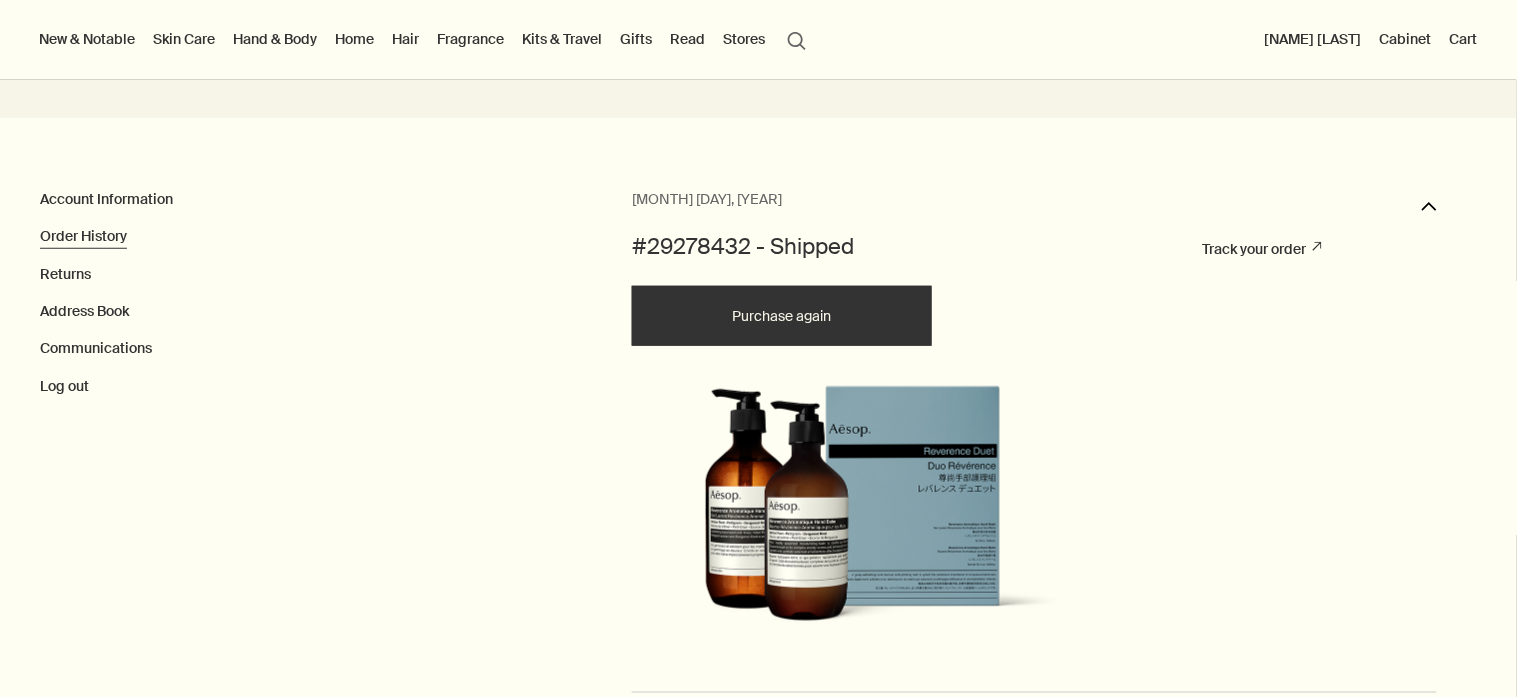 scroll, scrollTop: 223, scrollLeft: 0, axis: vertical 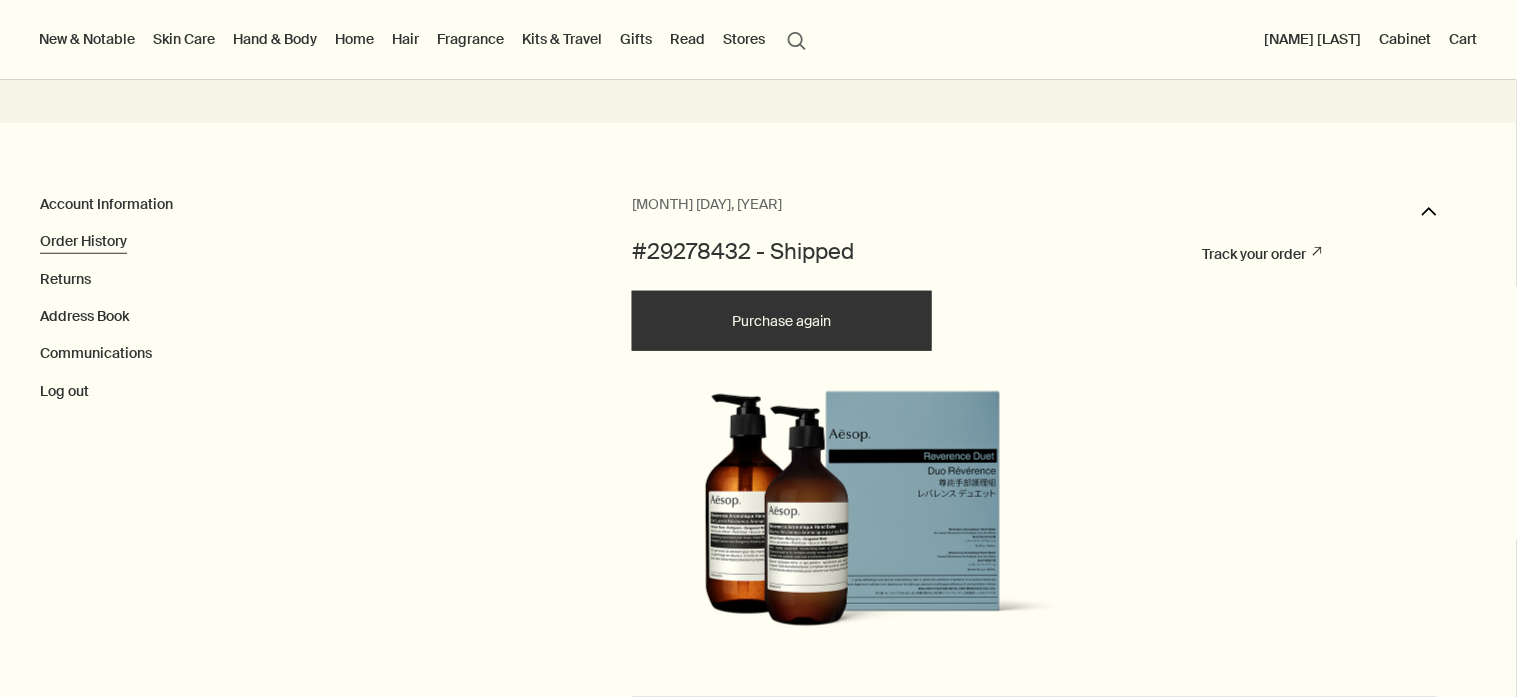 click on "Purchase again" at bounding box center (782, 321) 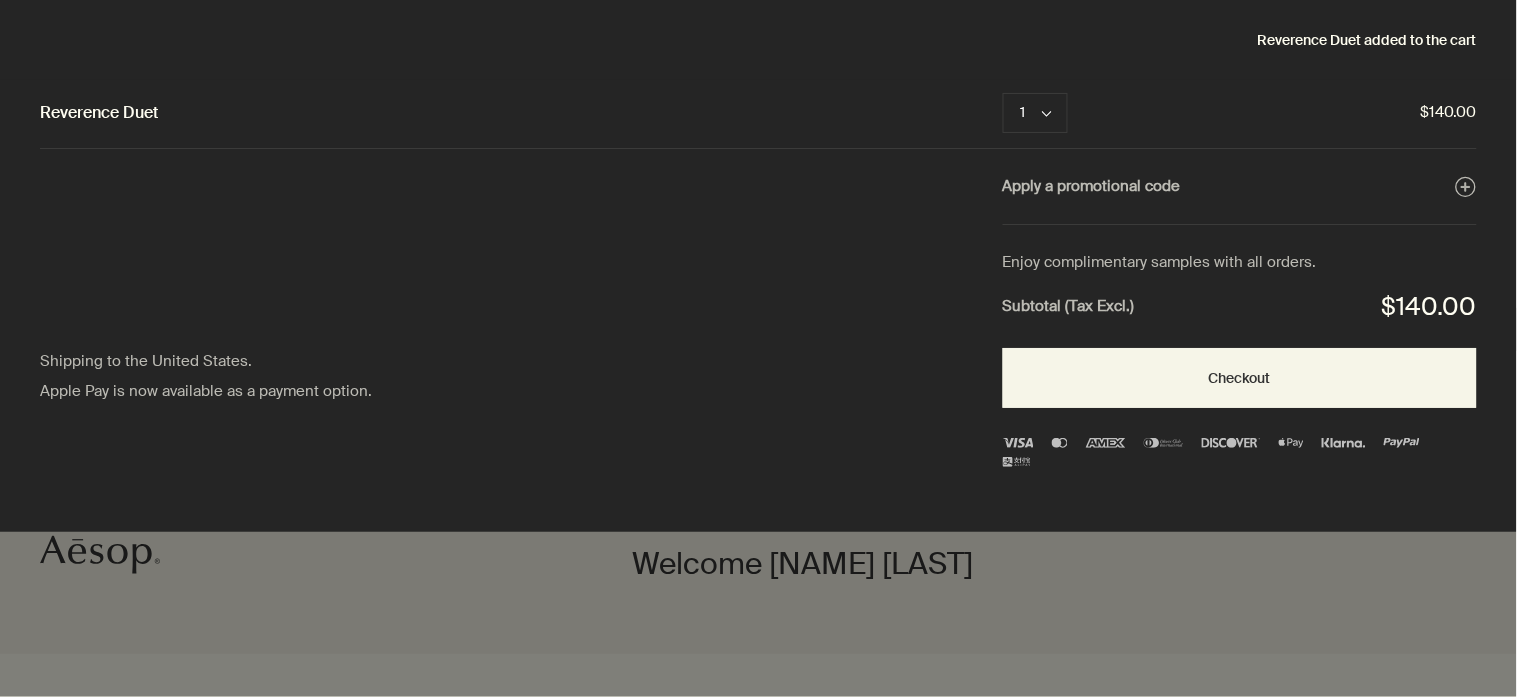 scroll, scrollTop: 0, scrollLeft: 0, axis: both 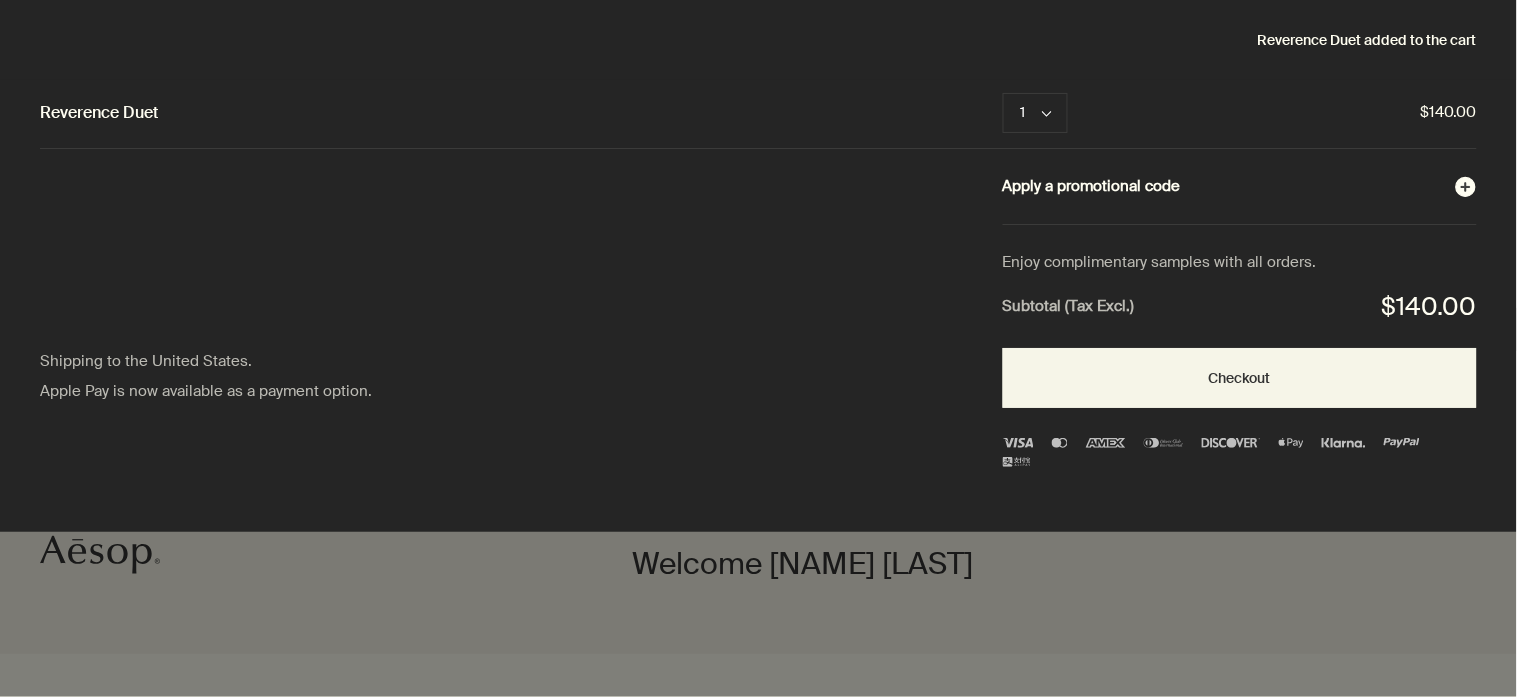 click on "Apply a promotional code plusAndCloseWithCircle" at bounding box center (1240, 187) 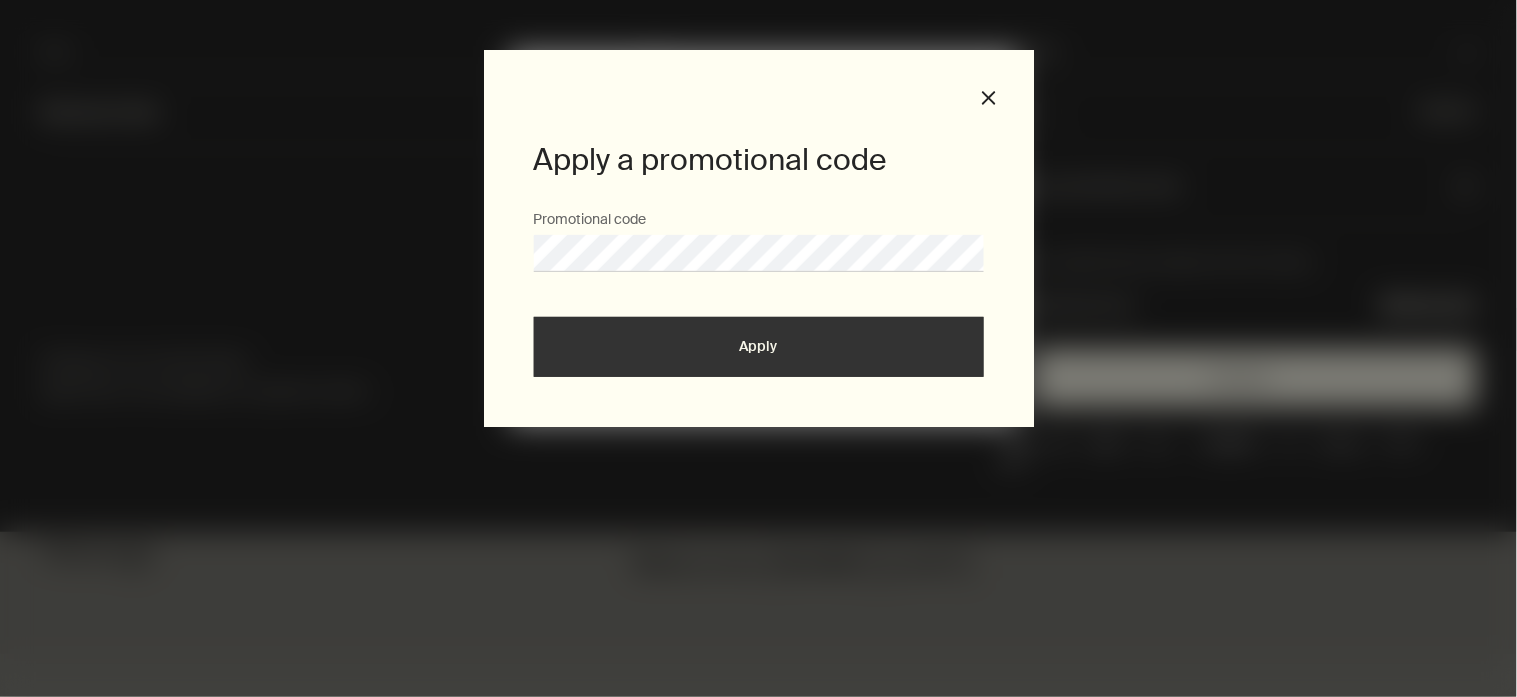 click on "Apply" at bounding box center [759, 347] 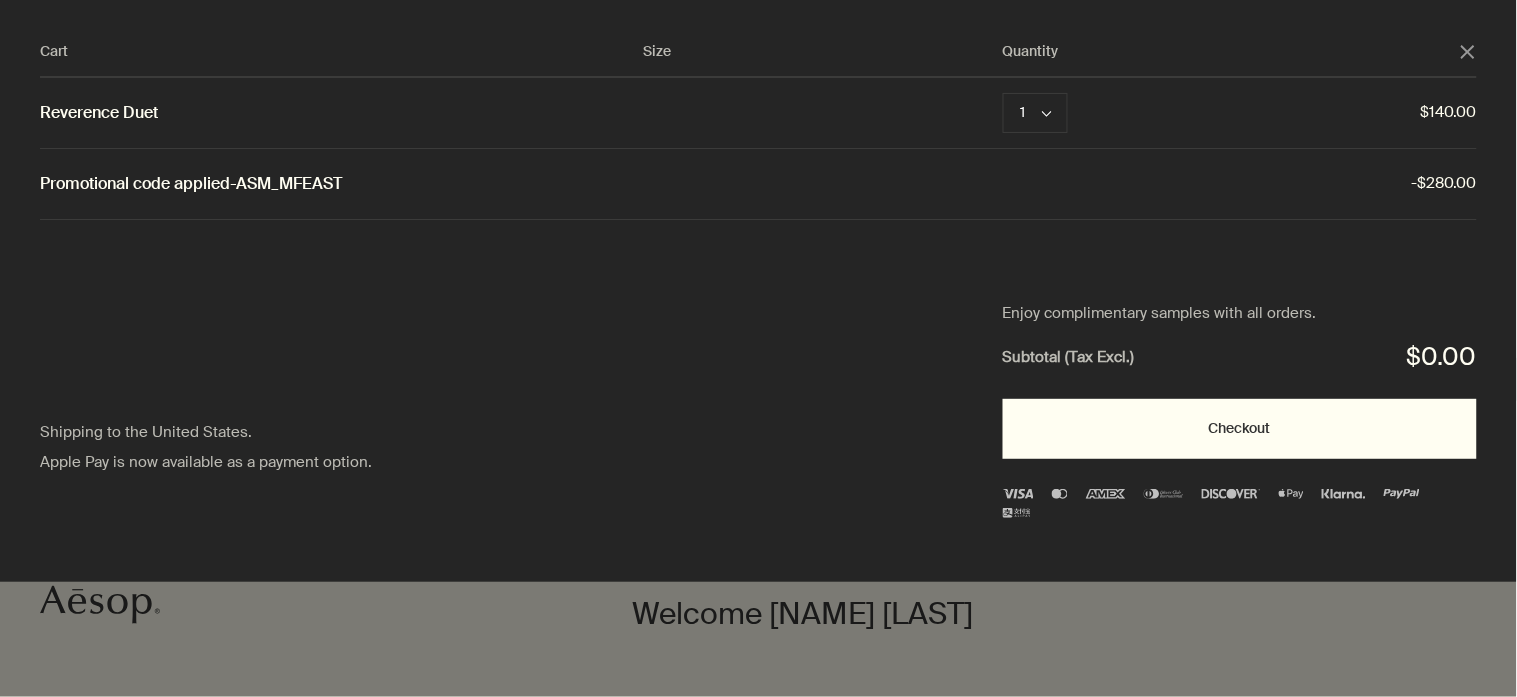 click on "Checkout" at bounding box center [1240, 429] 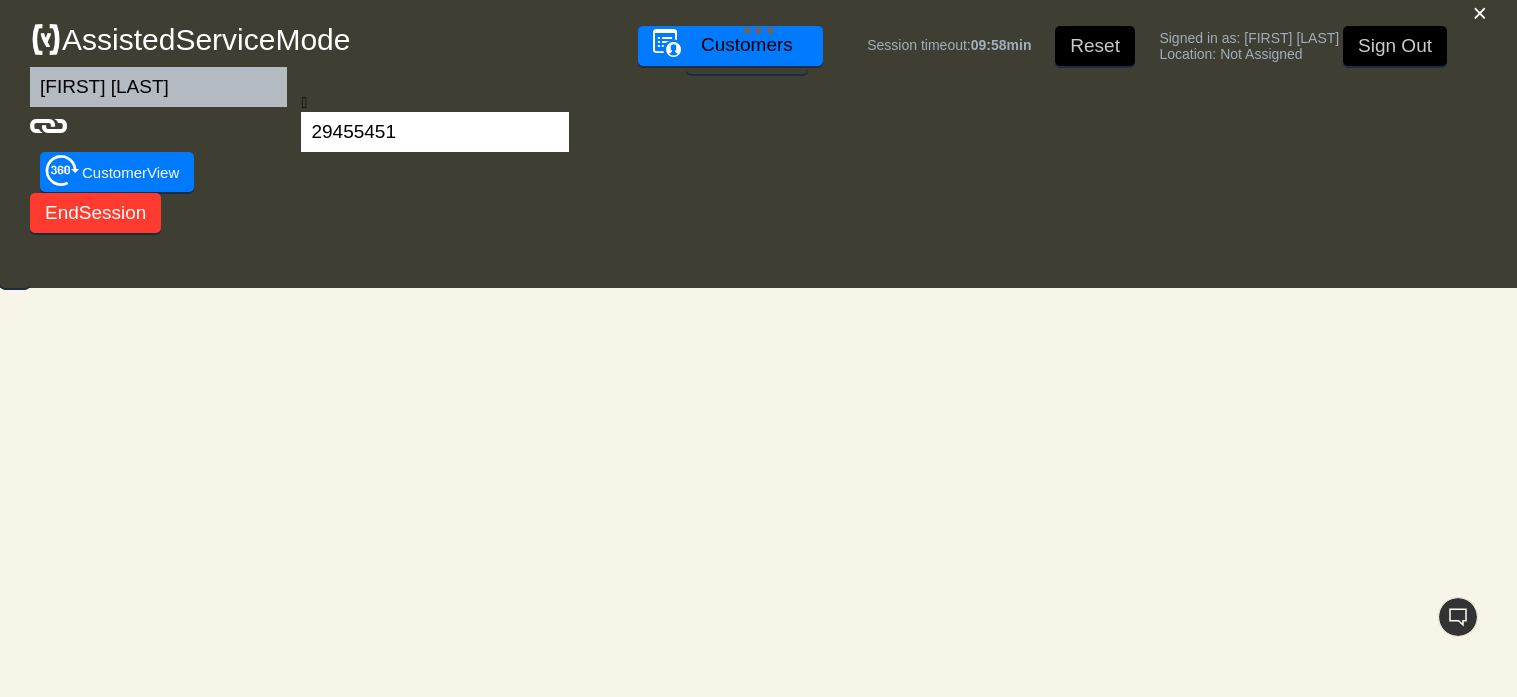 scroll, scrollTop: 0, scrollLeft: 0, axis: both 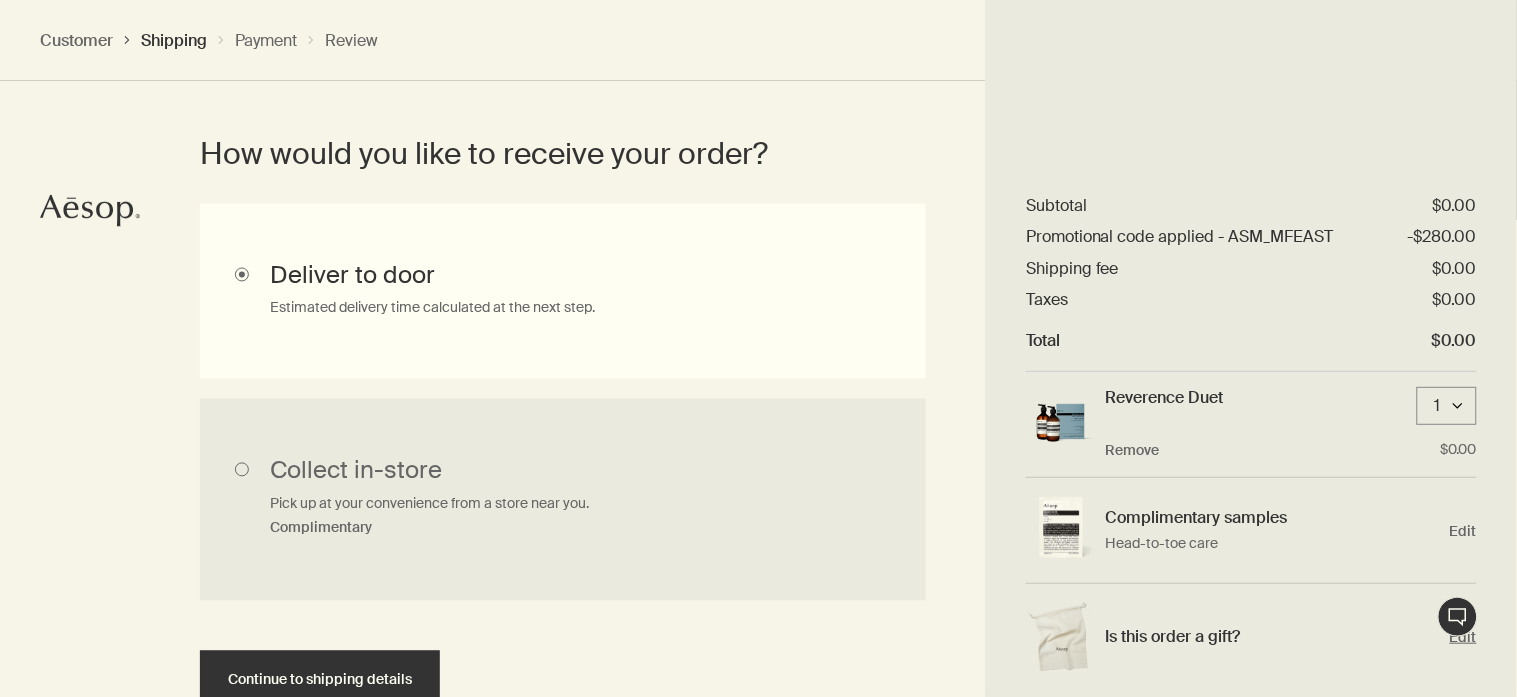click on "Is this order a gift? Edit" at bounding box center (1251, 636) 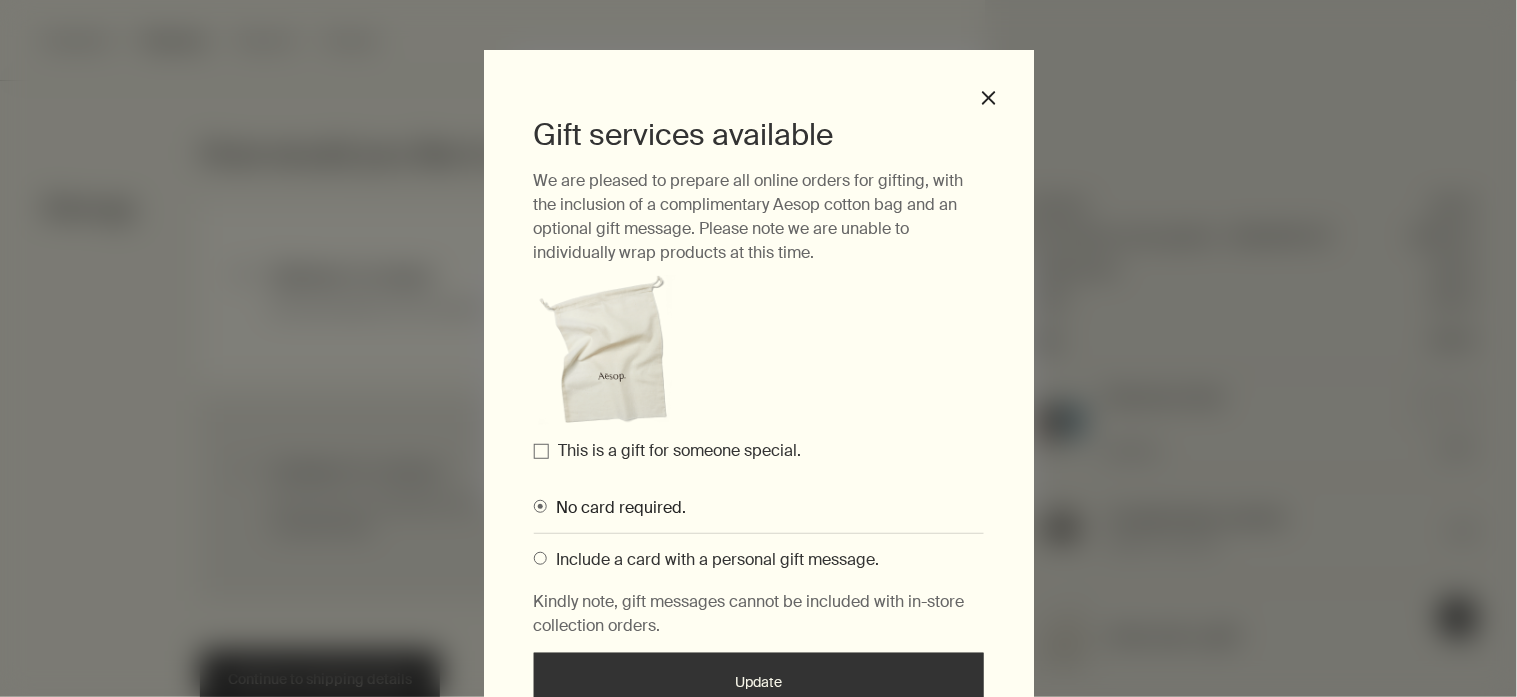 click on "This is a gift for someone special." at bounding box center [680, 450] 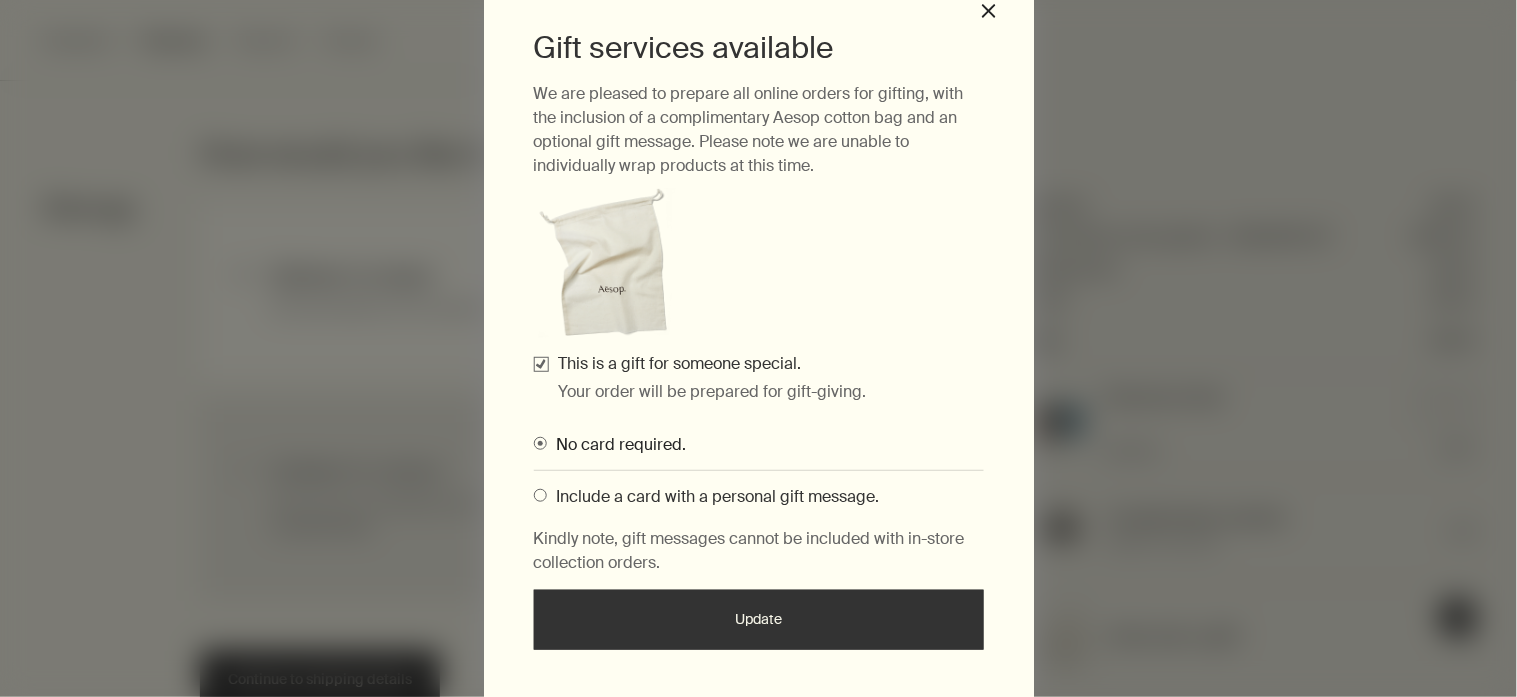 scroll, scrollTop: 140, scrollLeft: 0, axis: vertical 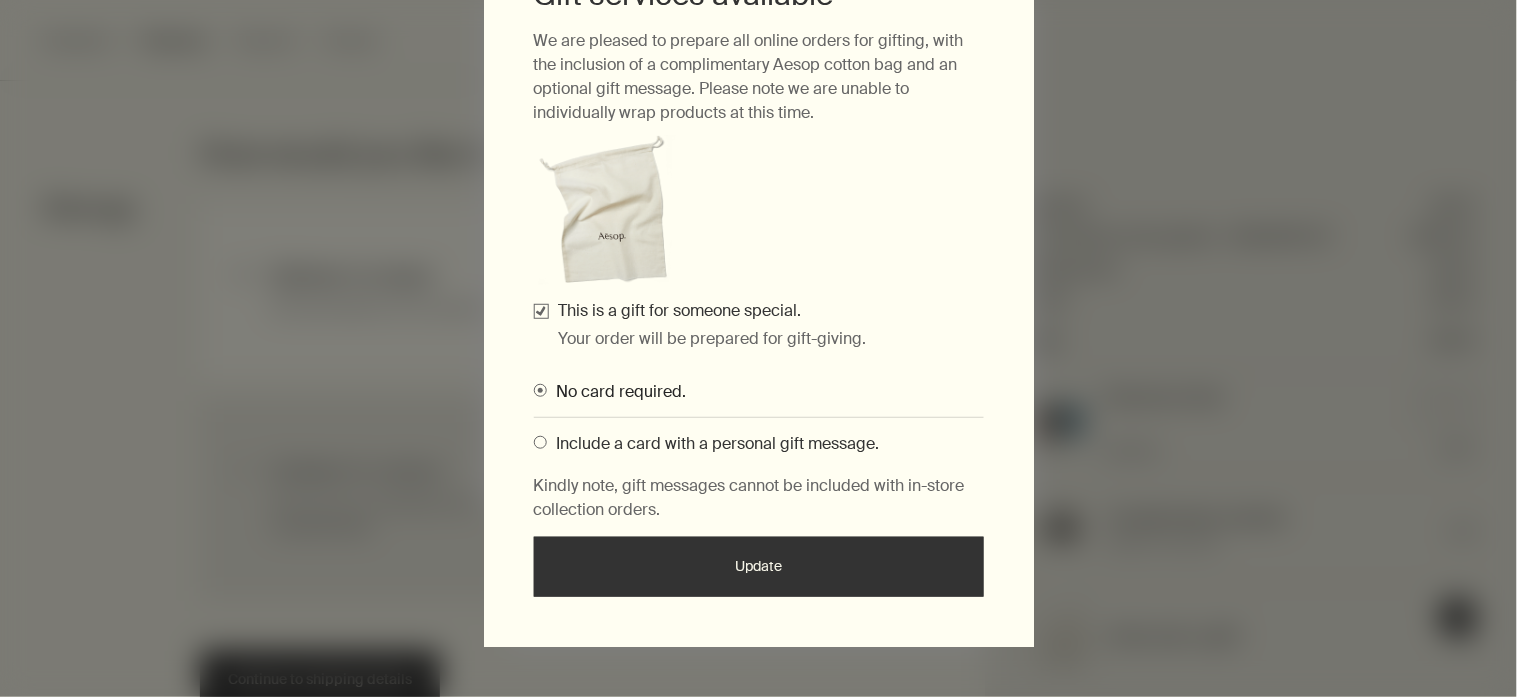 click on "Include a card with a personal gift message." at bounding box center [759, 443] 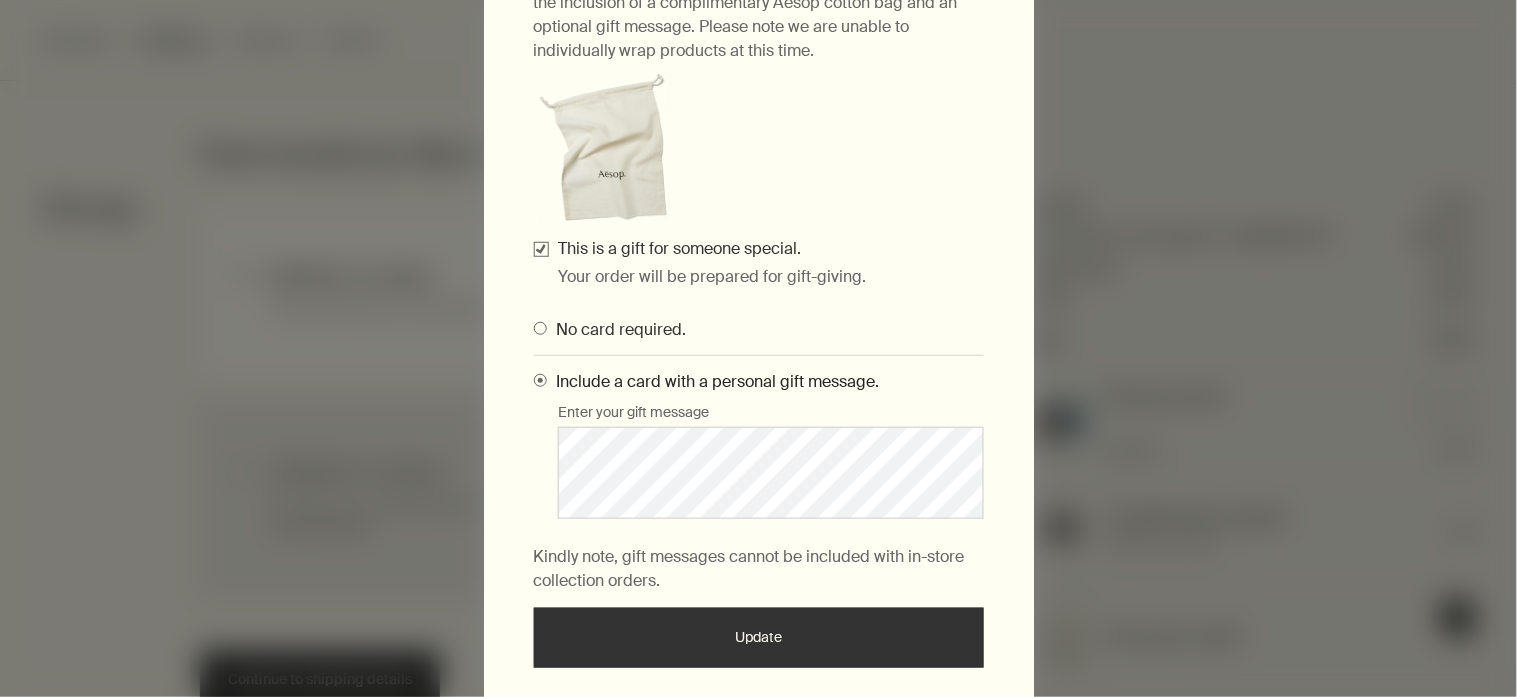 scroll, scrollTop: 273, scrollLeft: 0, axis: vertical 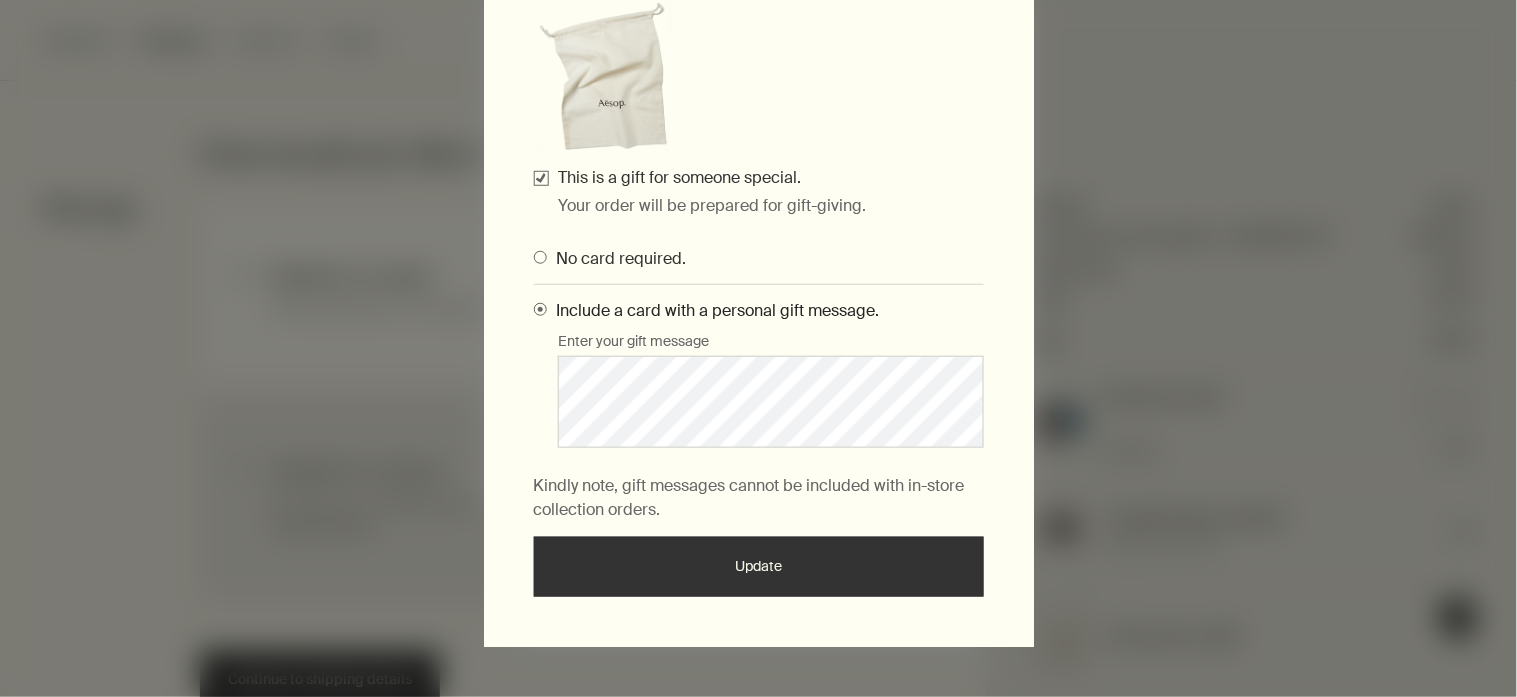 click on "Update" at bounding box center (759, 567) 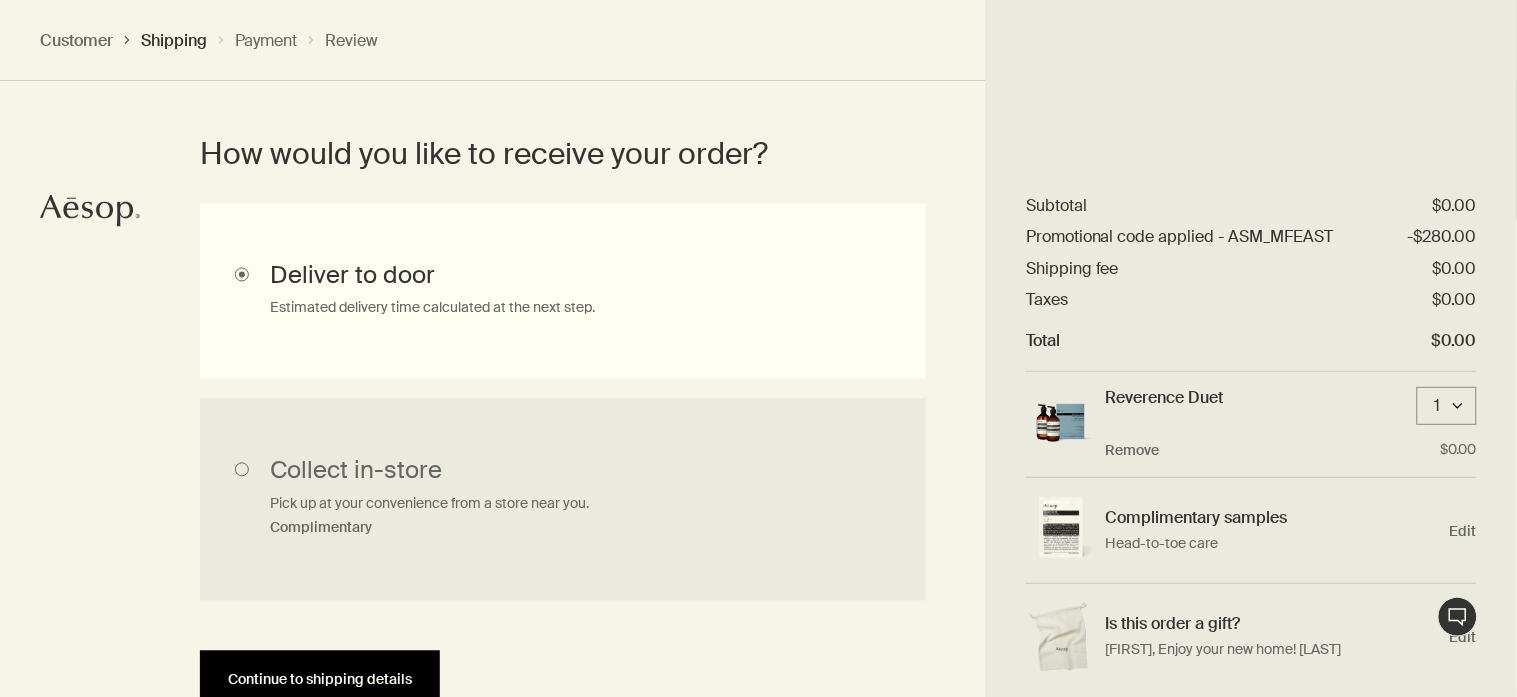 click on "Continue to shipping details" at bounding box center [320, 680] 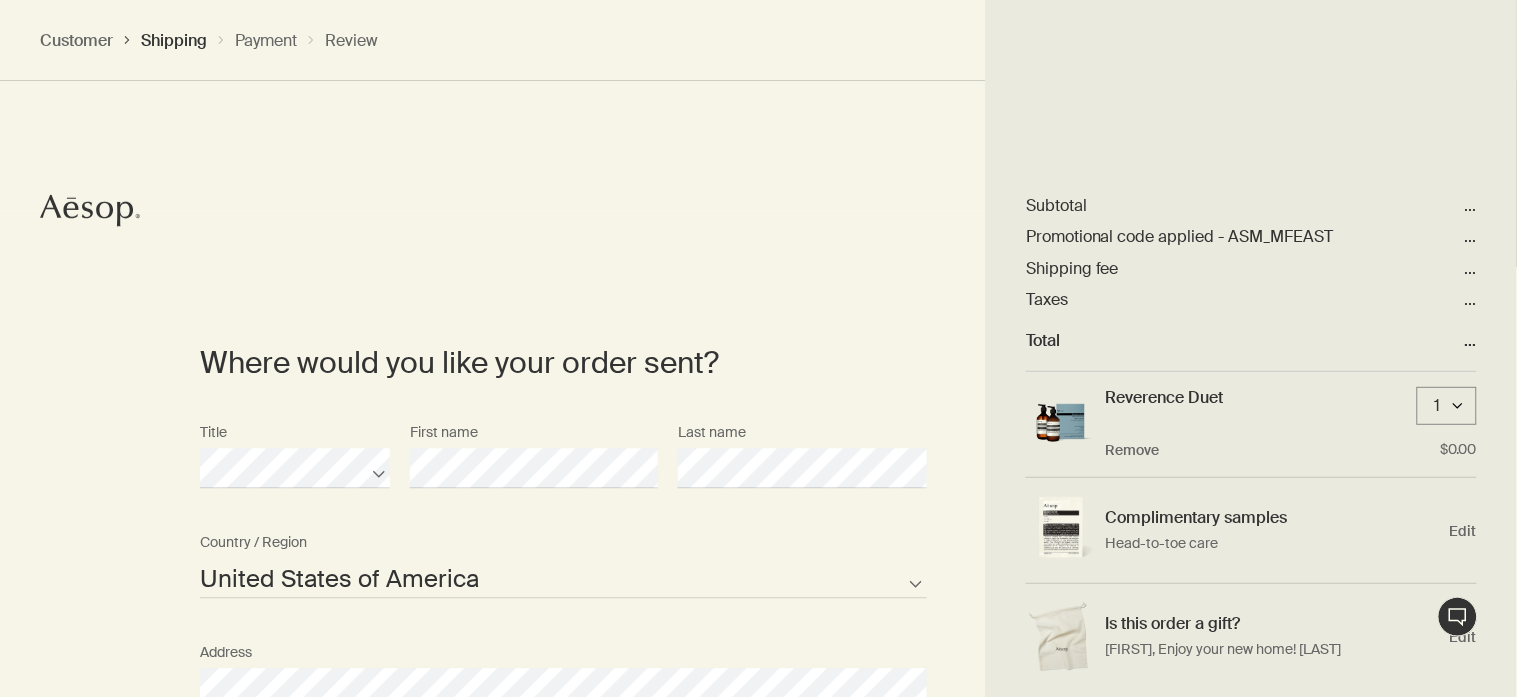 scroll, scrollTop: 1152, scrollLeft: 0, axis: vertical 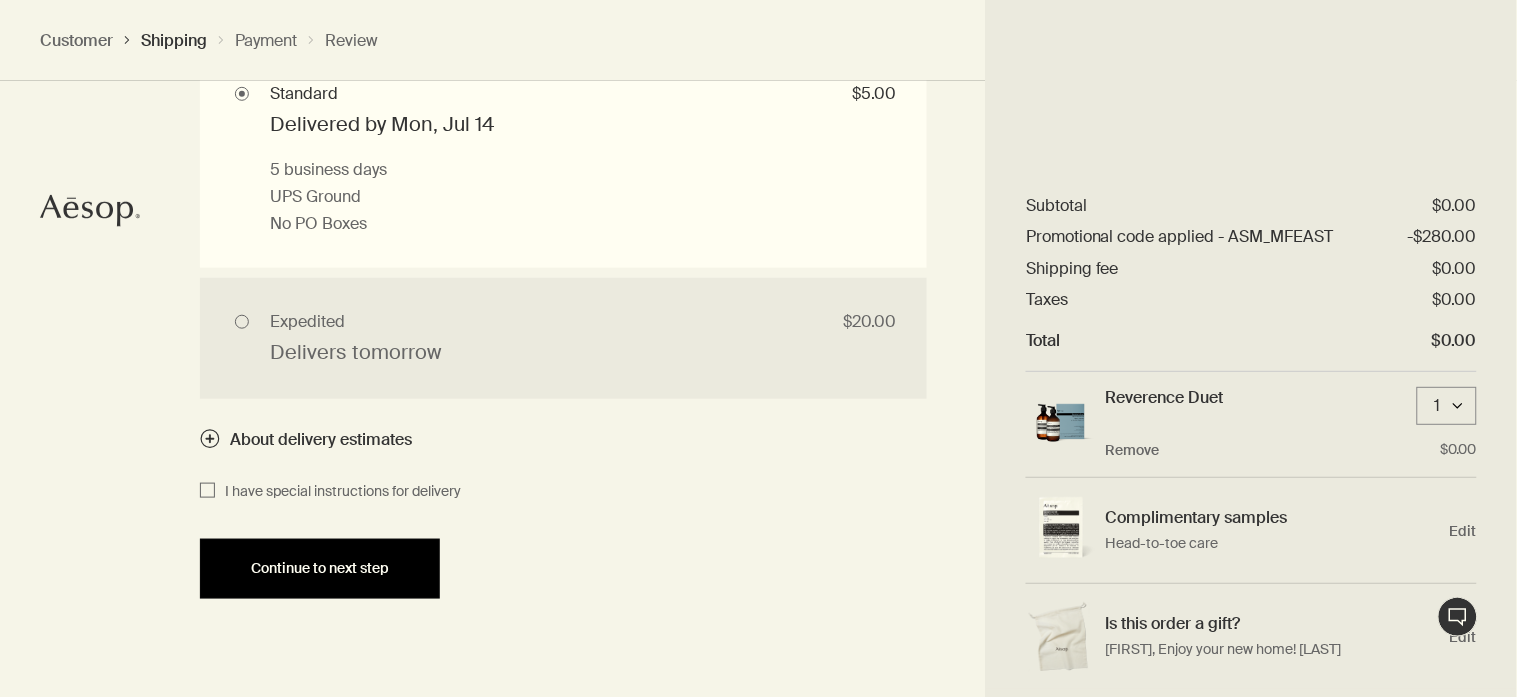 click on "Continue to next step" at bounding box center [320, 568] 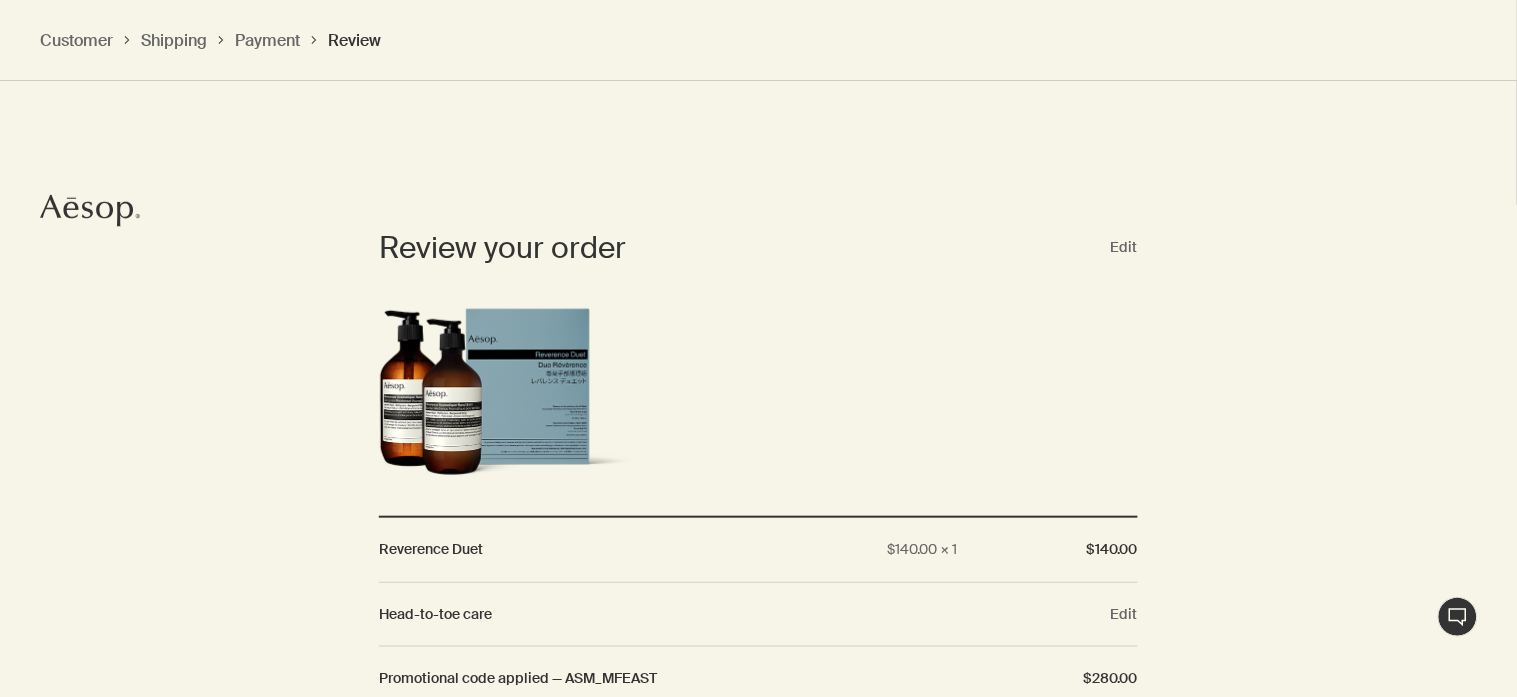 scroll, scrollTop: 2114, scrollLeft: 0, axis: vertical 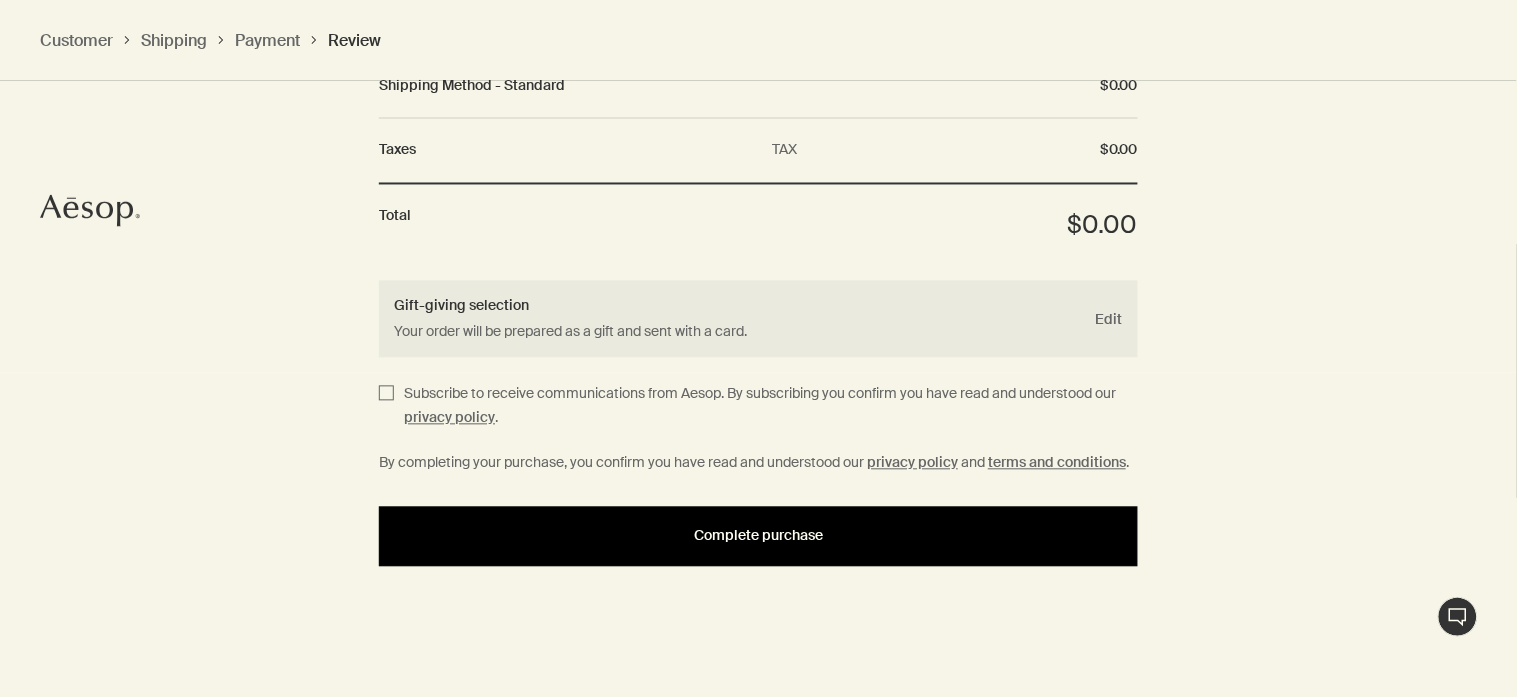 click on "Complete purchase" at bounding box center (758, 536) 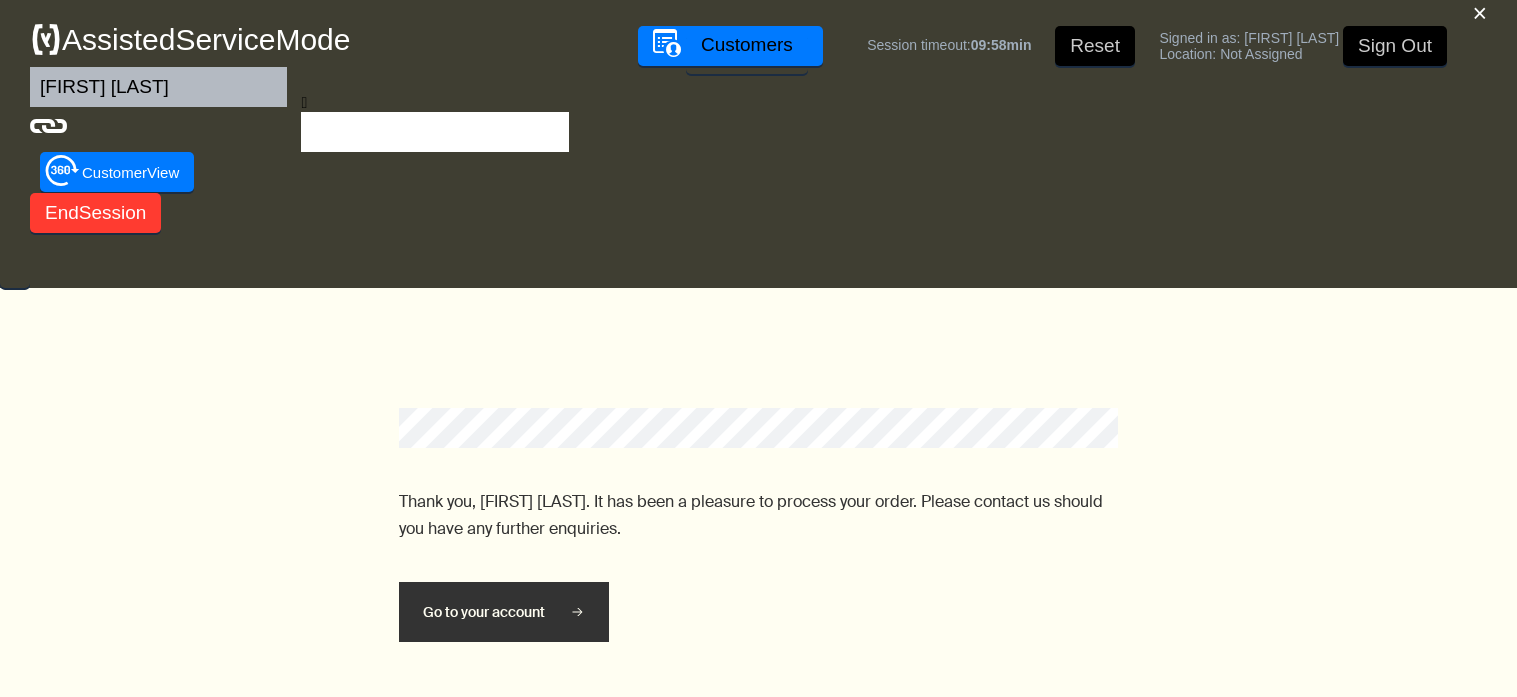 scroll, scrollTop: 0, scrollLeft: 0, axis: both 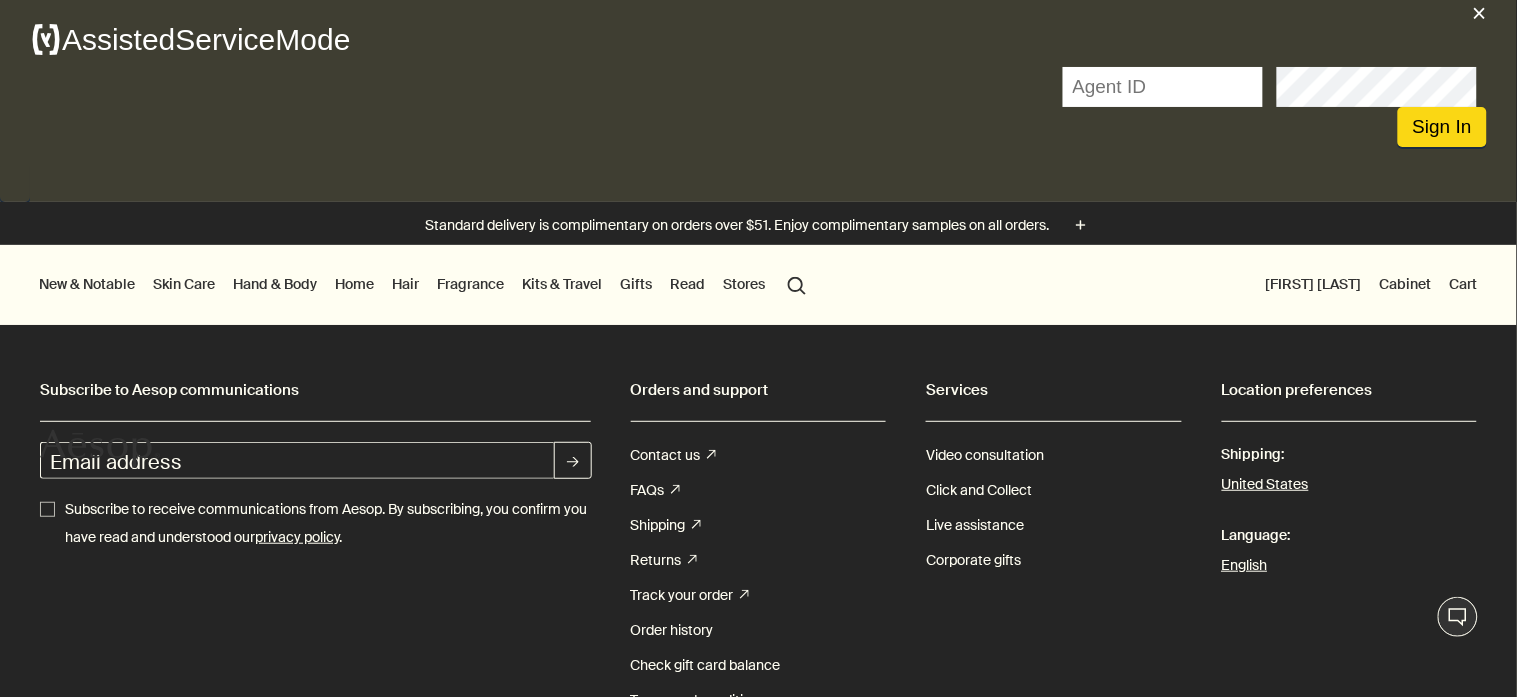 click at bounding box center [1163, 87] 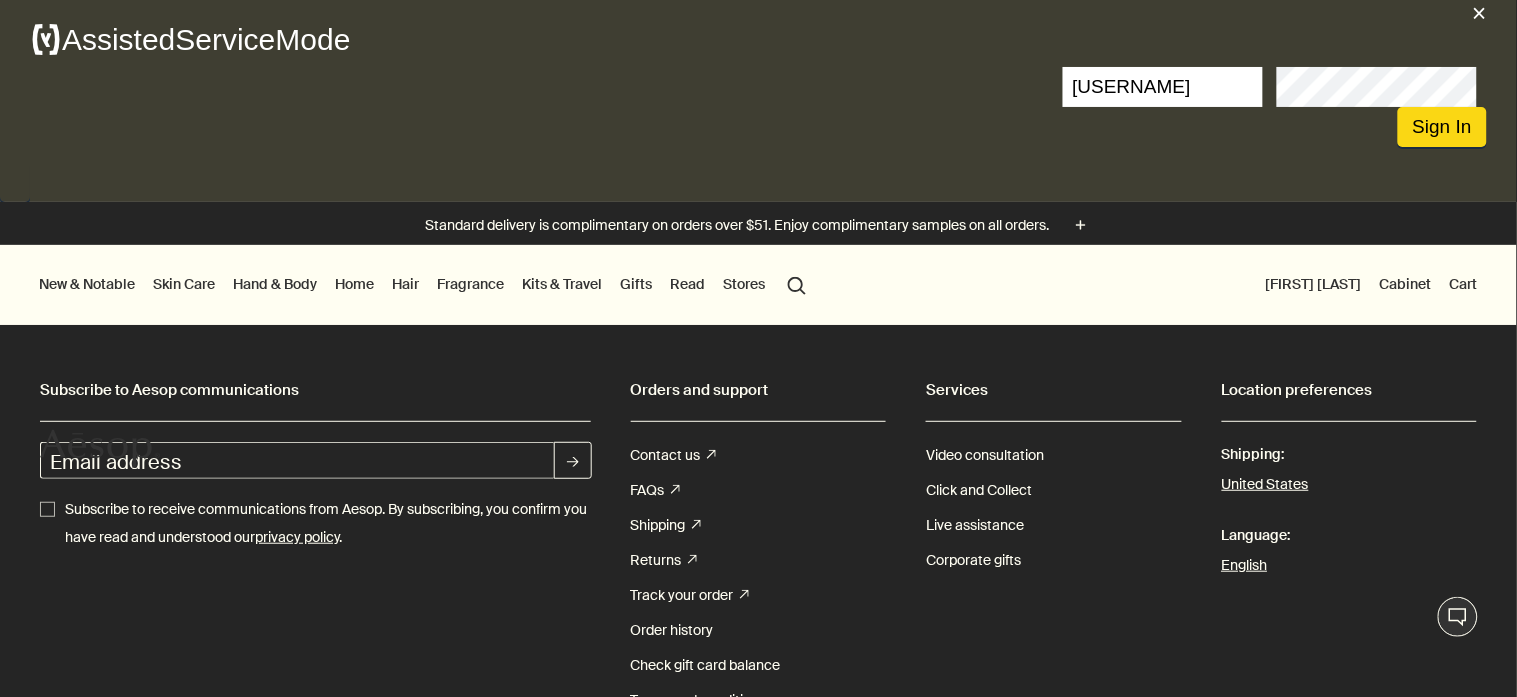 click on "Sign In" at bounding box center (1442, 127) 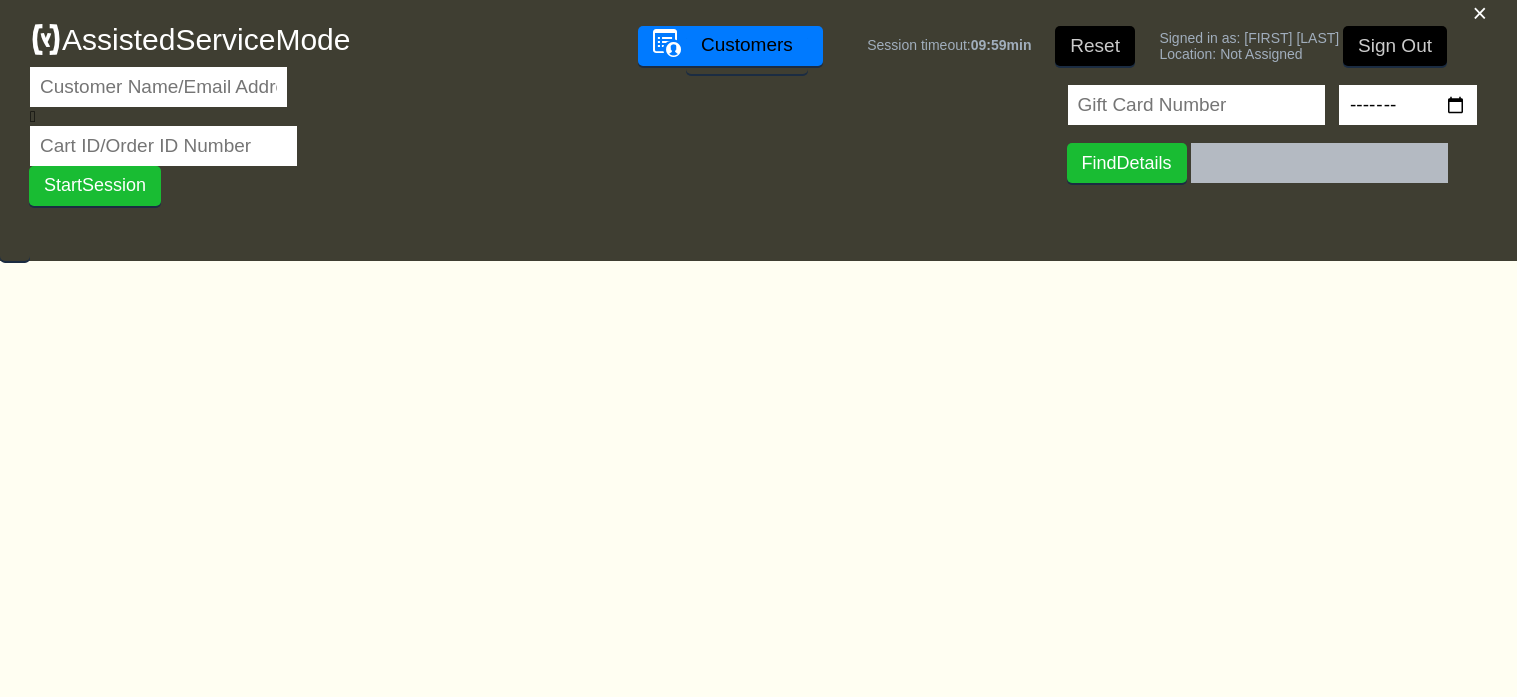 scroll, scrollTop: 0, scrollLeft: 0, axis: both 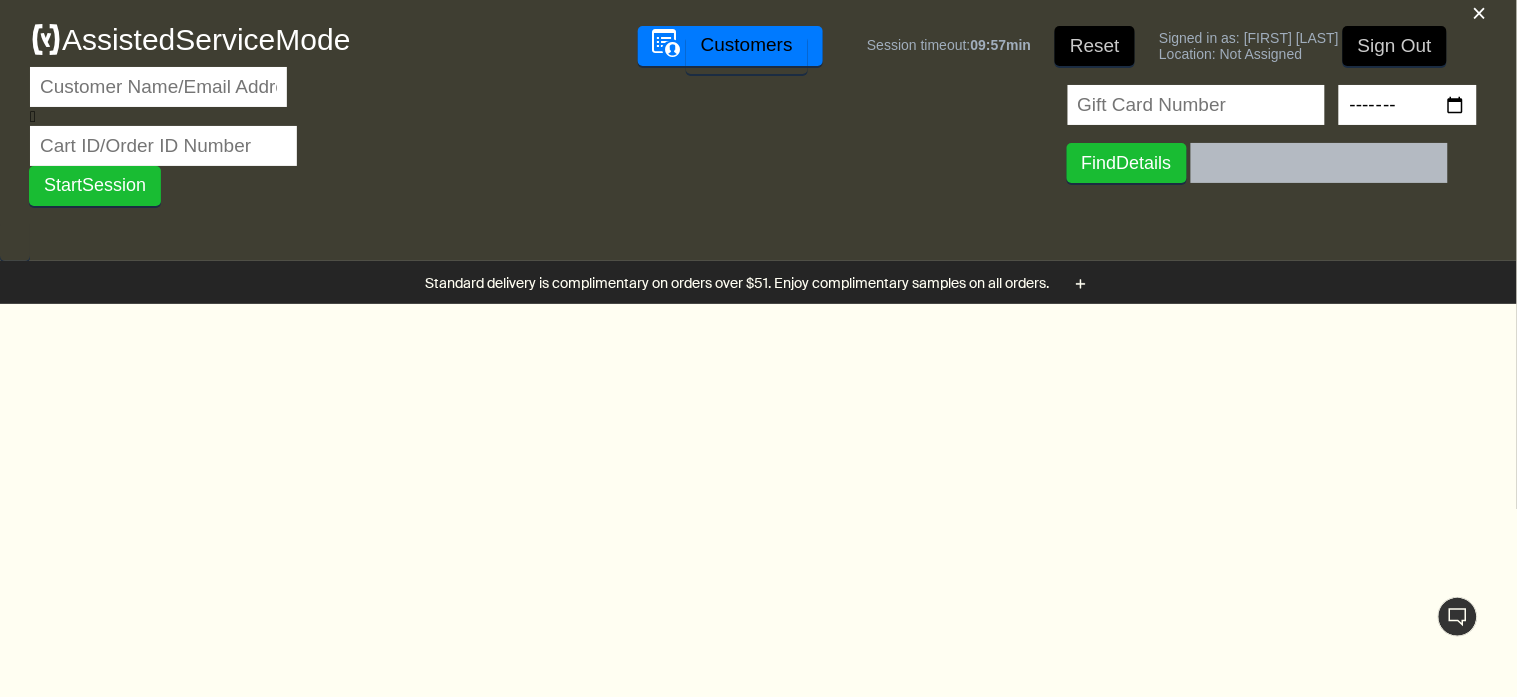 click at bounding box center [158, 87] 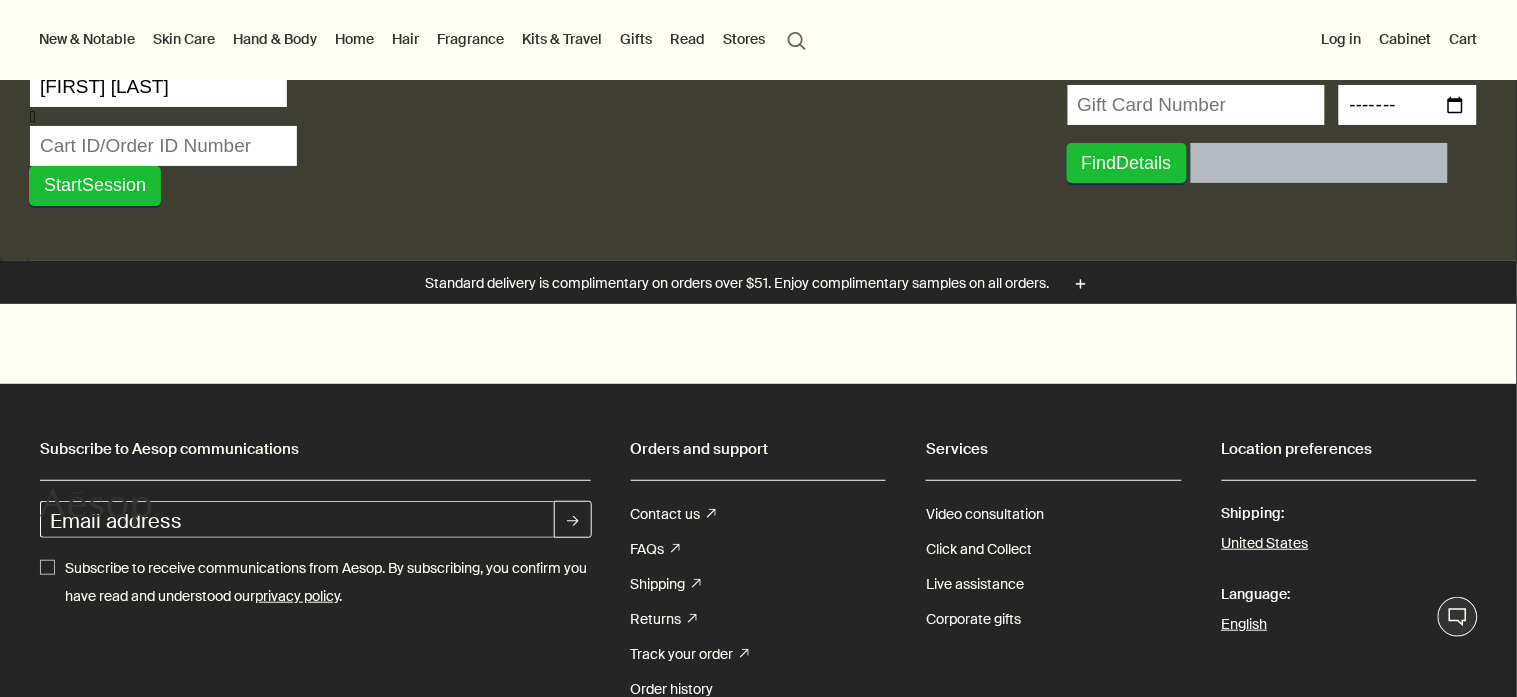 scroll, scrollTop: 0, scrollLeft: 0, axis: both 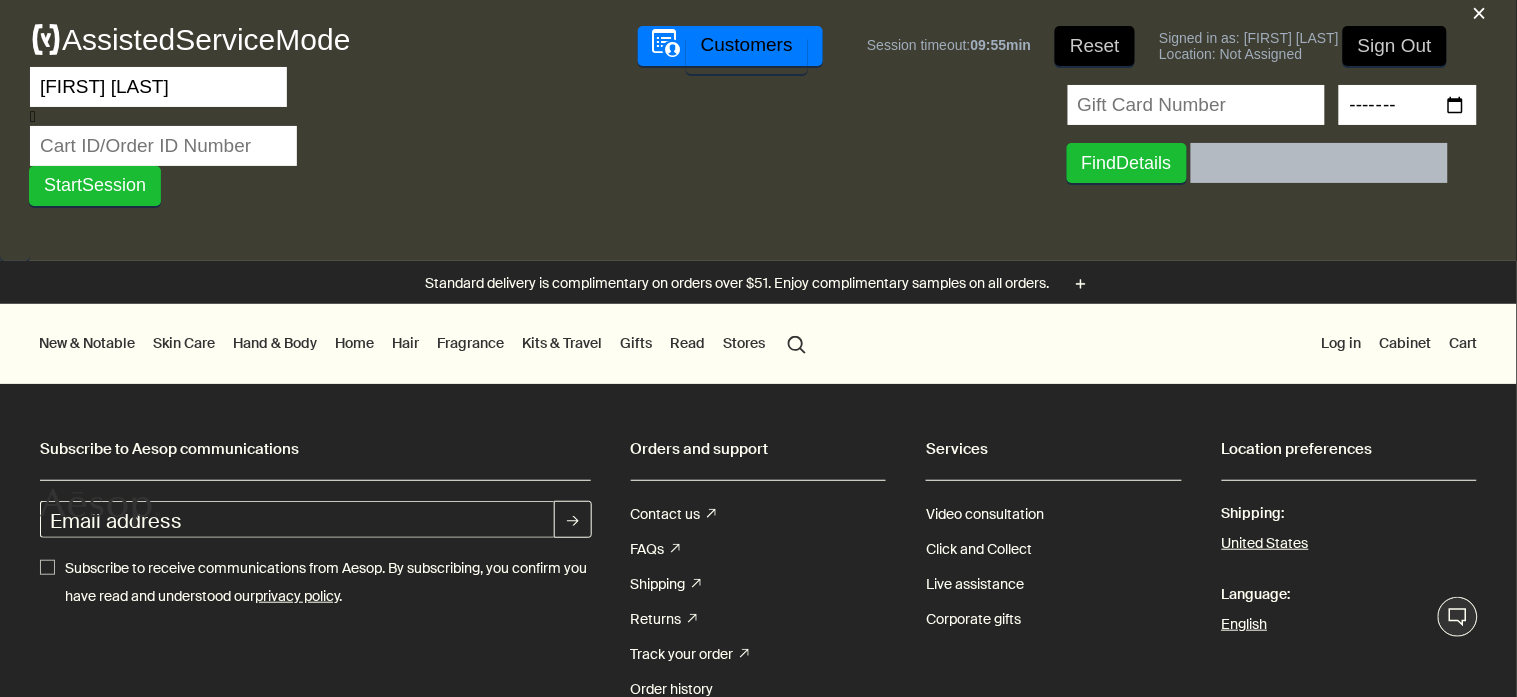 type on "[FIRST] [LAST]" 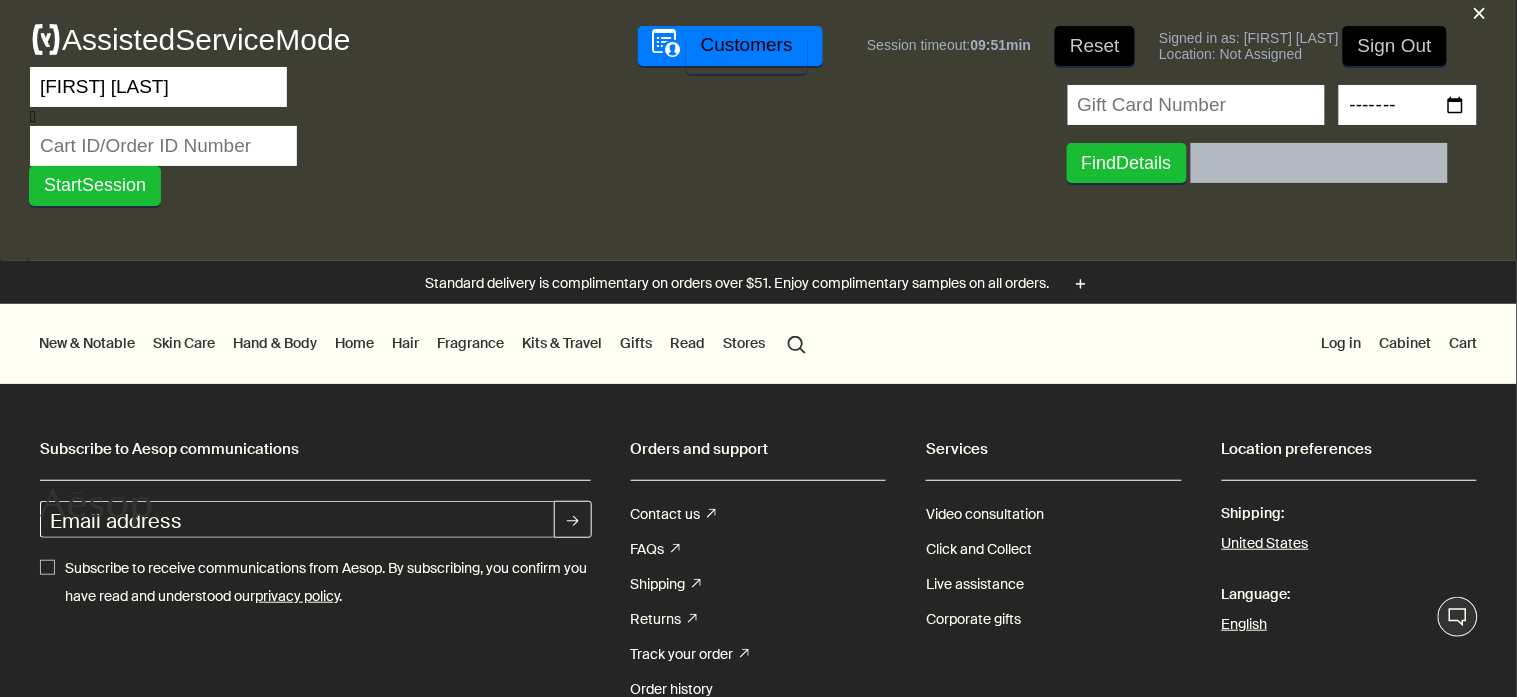click at bounding box center [163, 146] 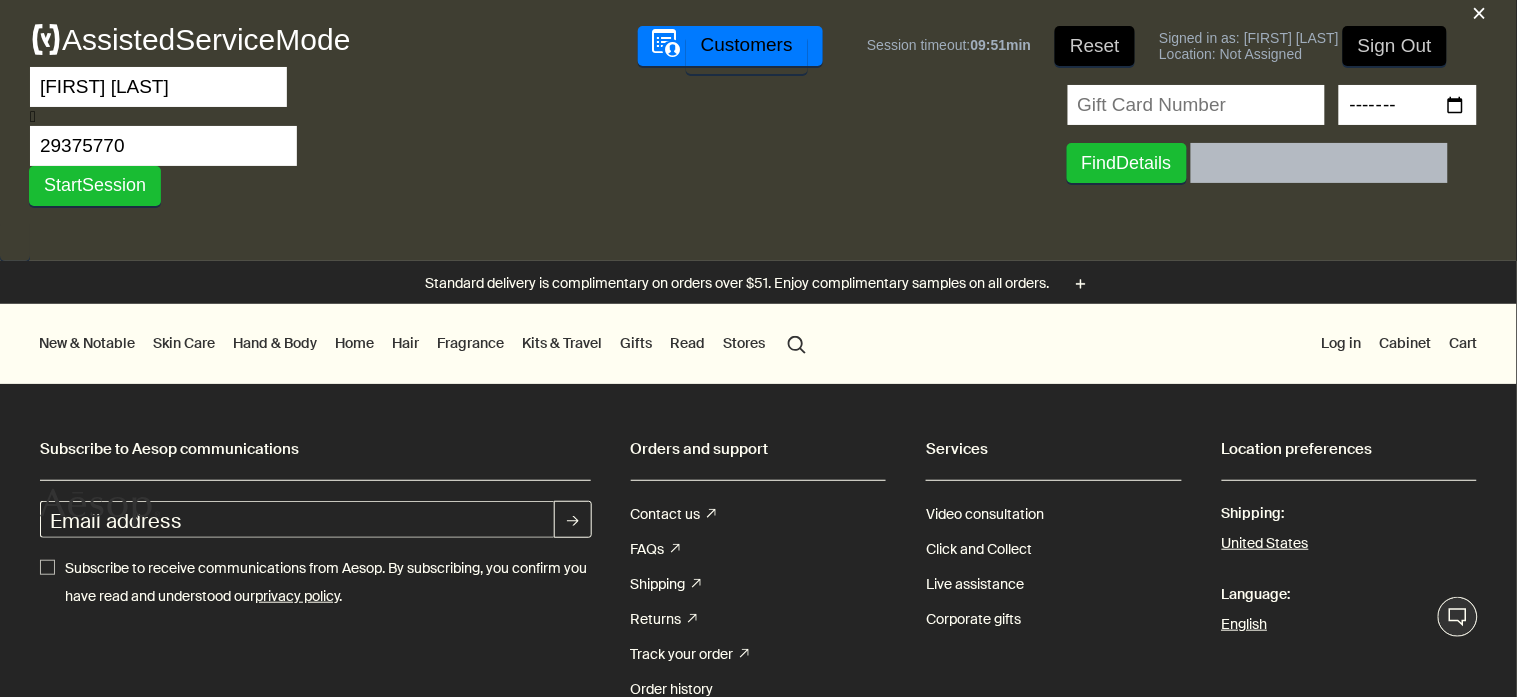 type on "29375770" 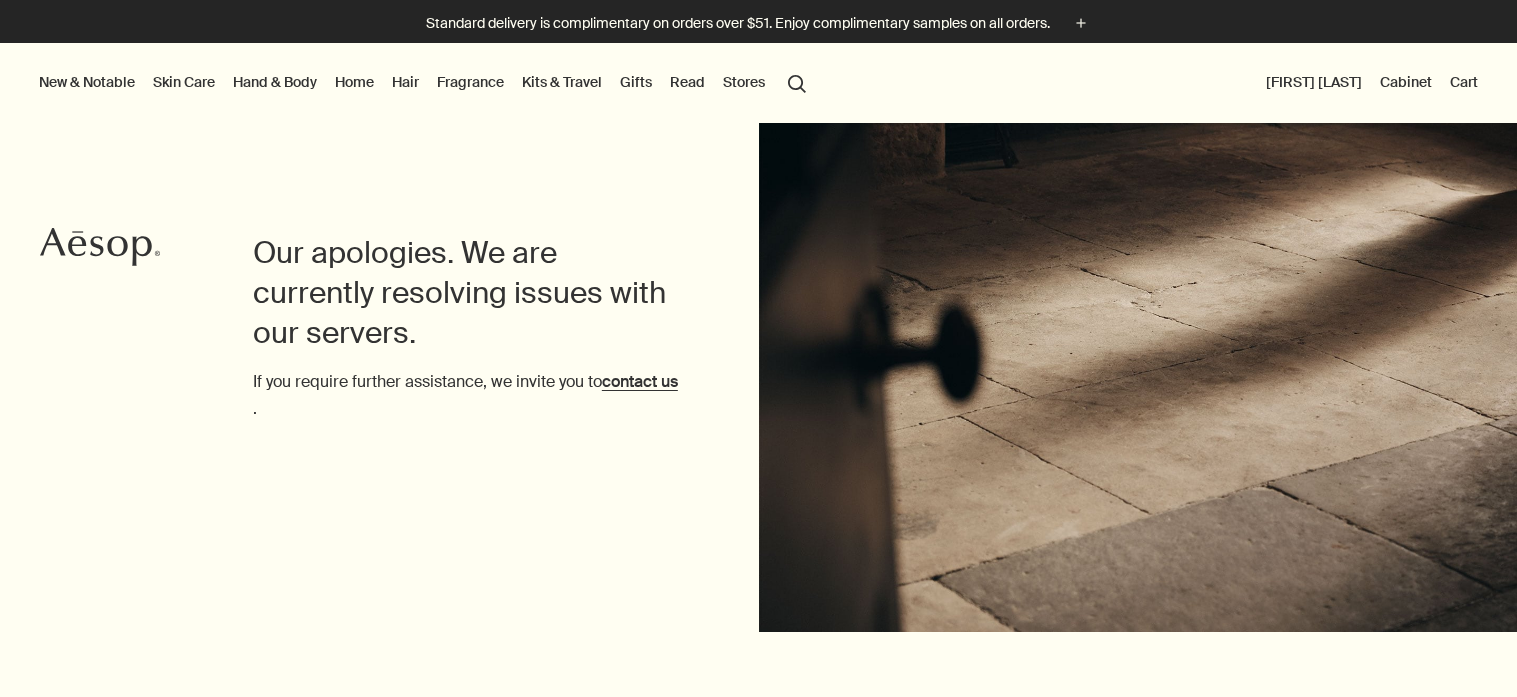 scroll, scrollTop: 0, scrollLeft: 0, axis: both 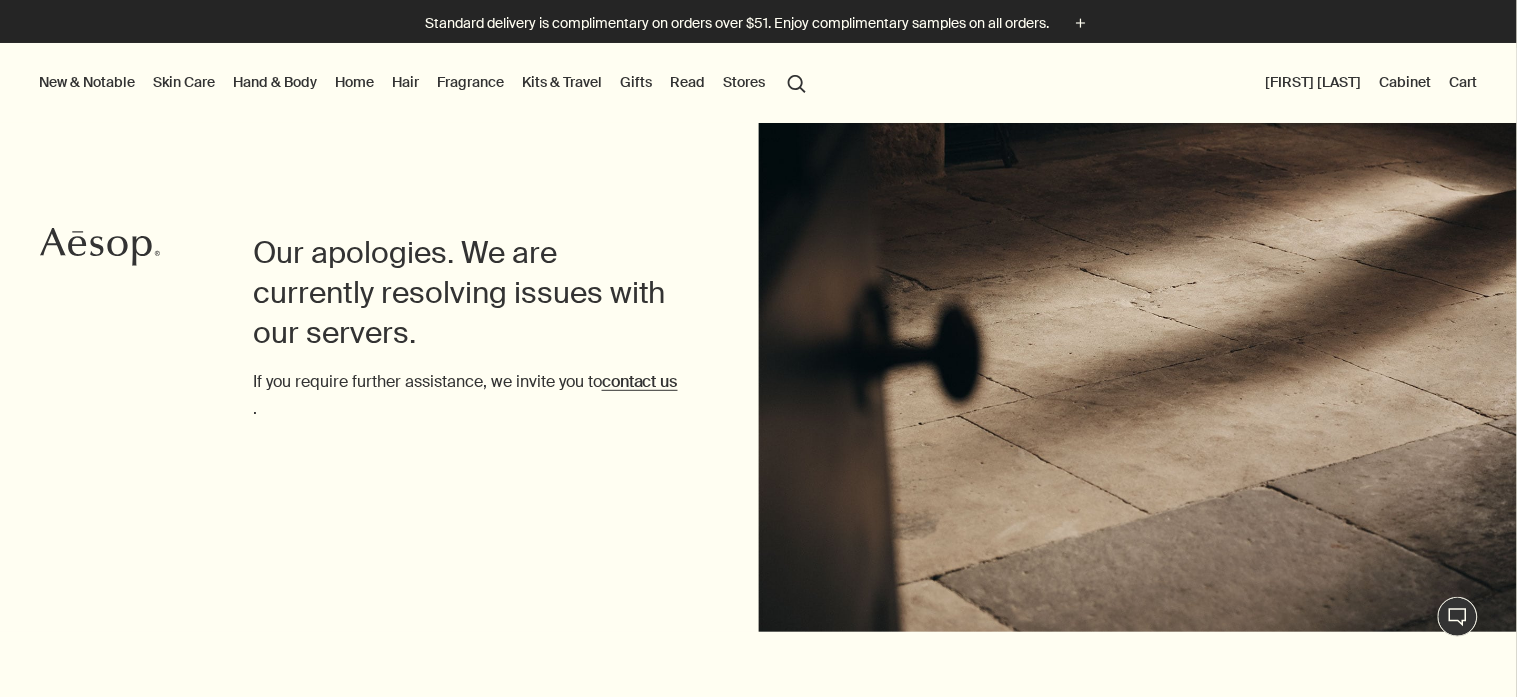 click on "[FIRST] [LAST]" at bounding box center [1314, 82] 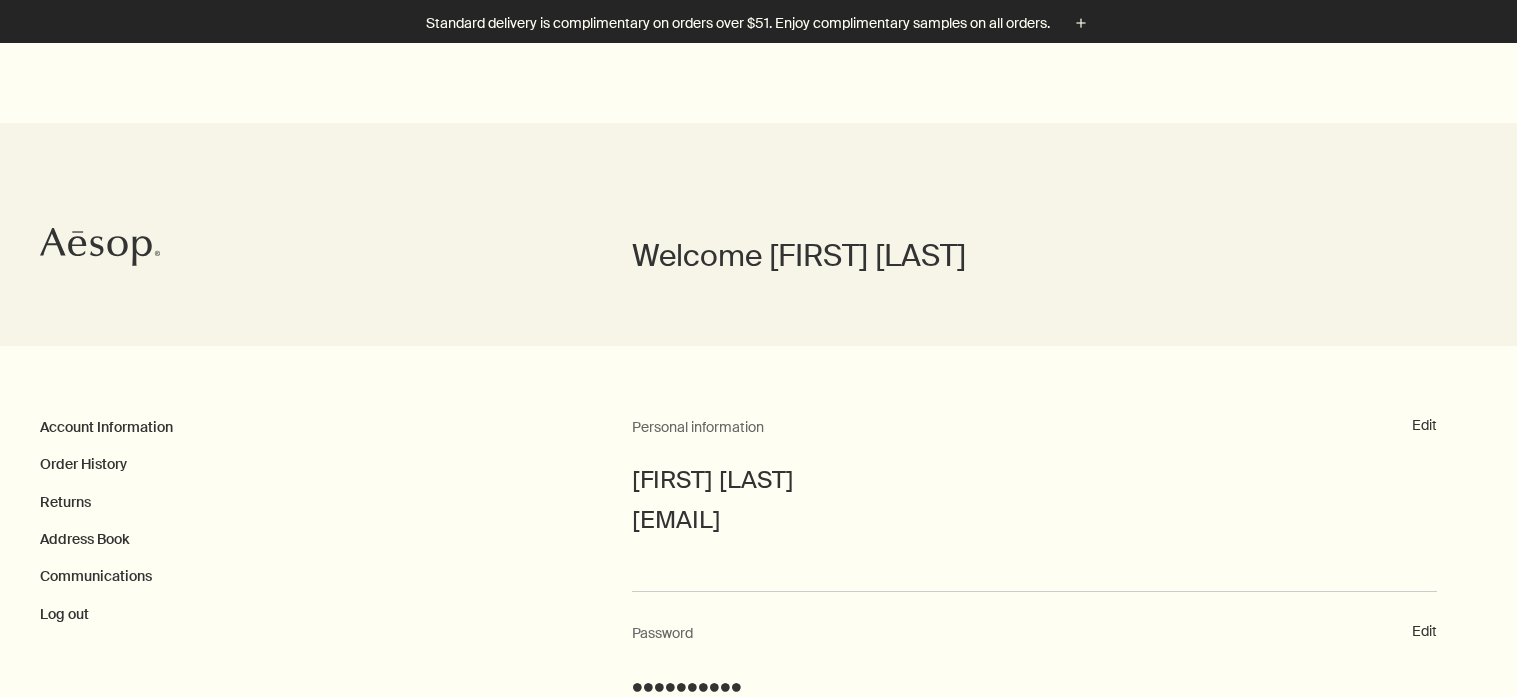 scroll, scrollTop: 200, scrollLeft: 0, axis: vertical 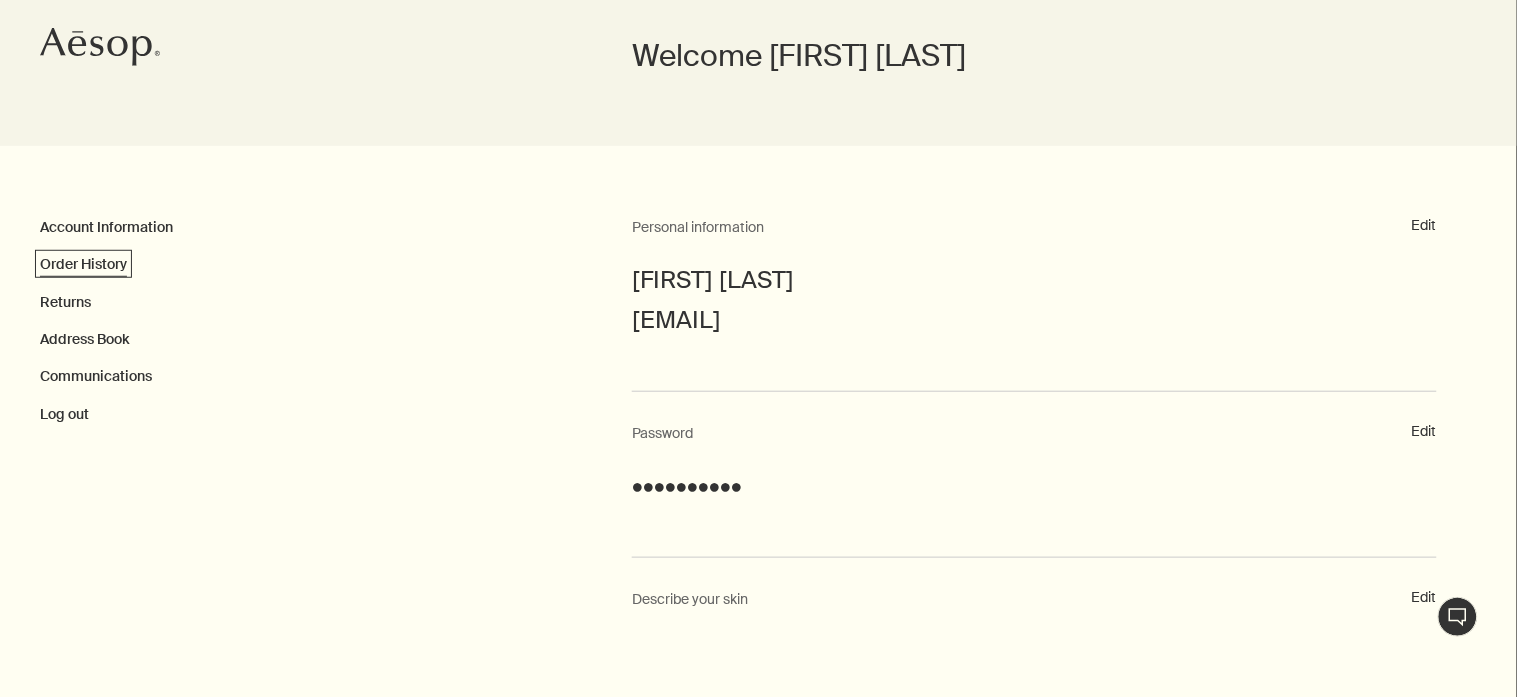 click on "Order History" at bounding box center [83, 264] 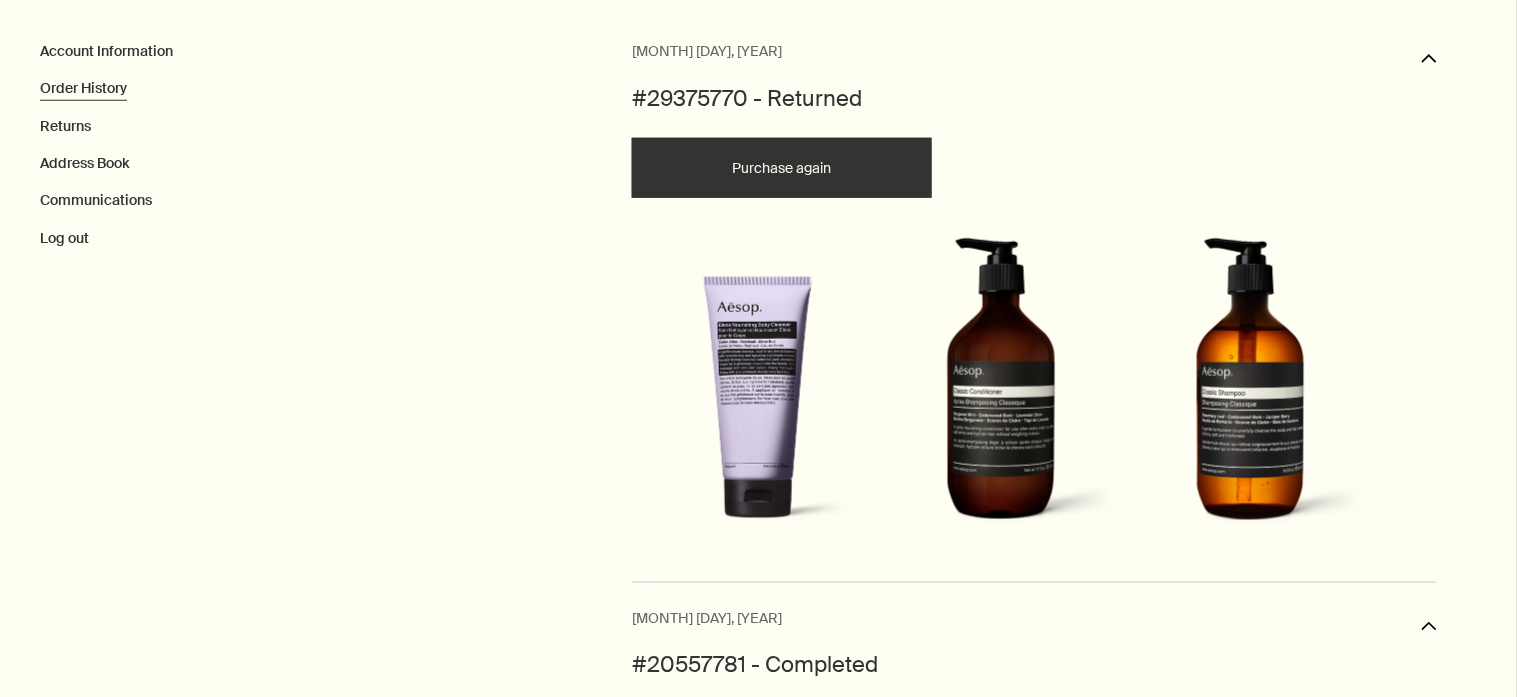 scroll, scrollTop: 382, scrollLeft: 0, axis: vertical 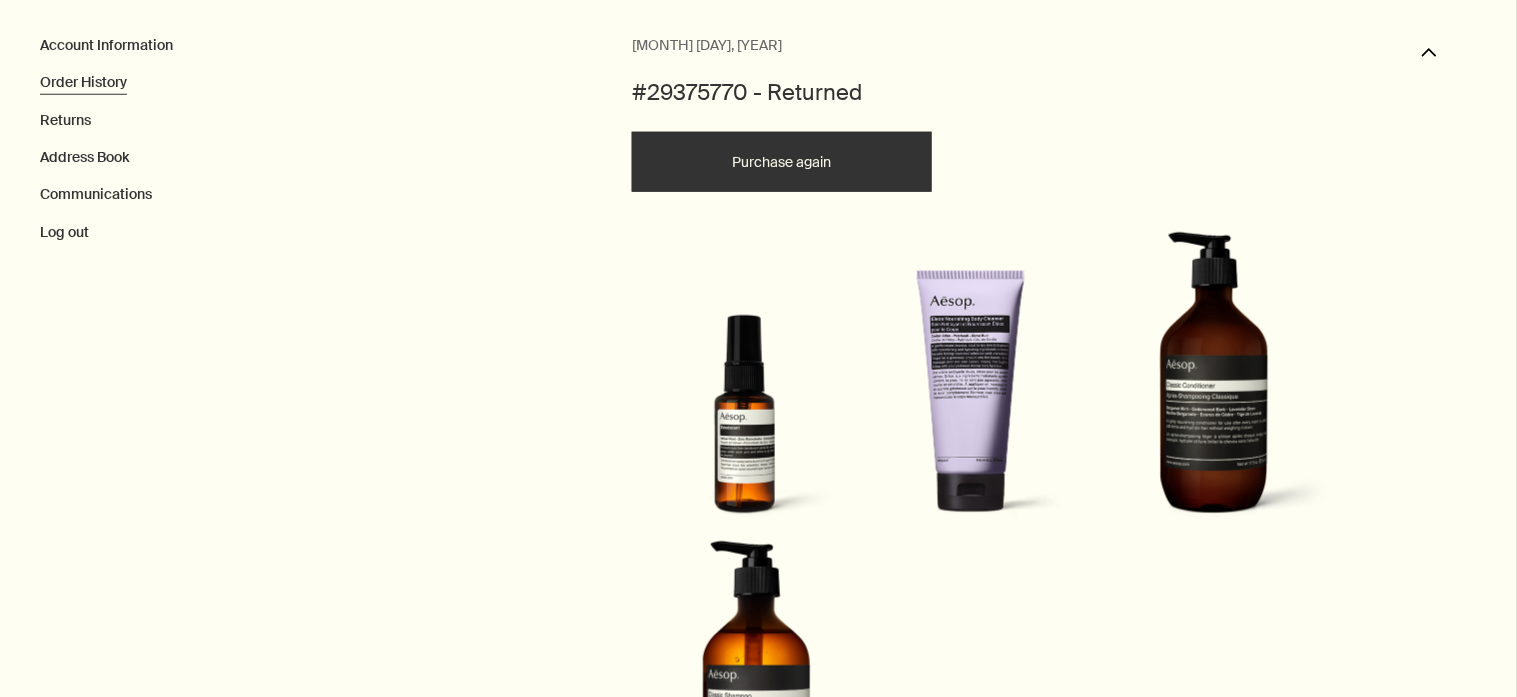 click on "Purchase again" at bounding box center (782, 162) 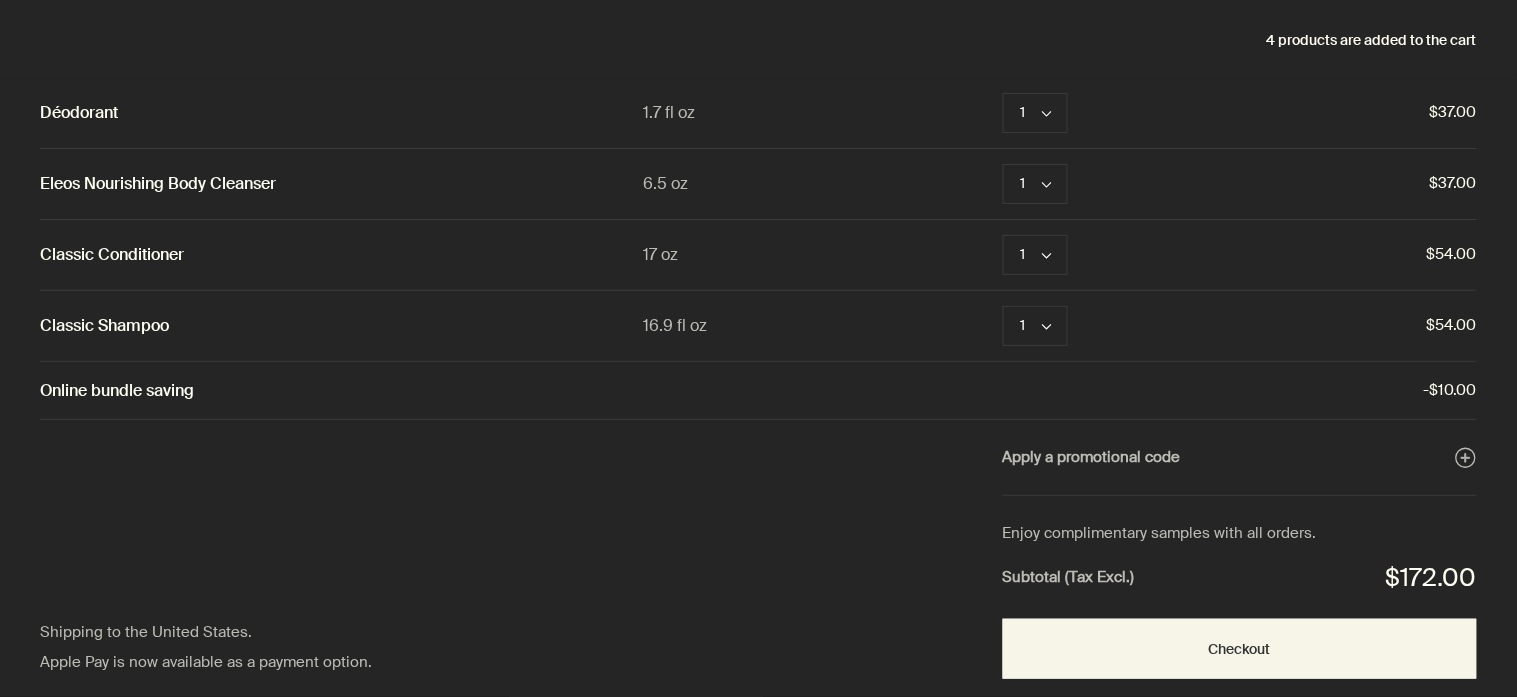 scroll, scrollTop: 0, scrollLeft: 0, axis: both 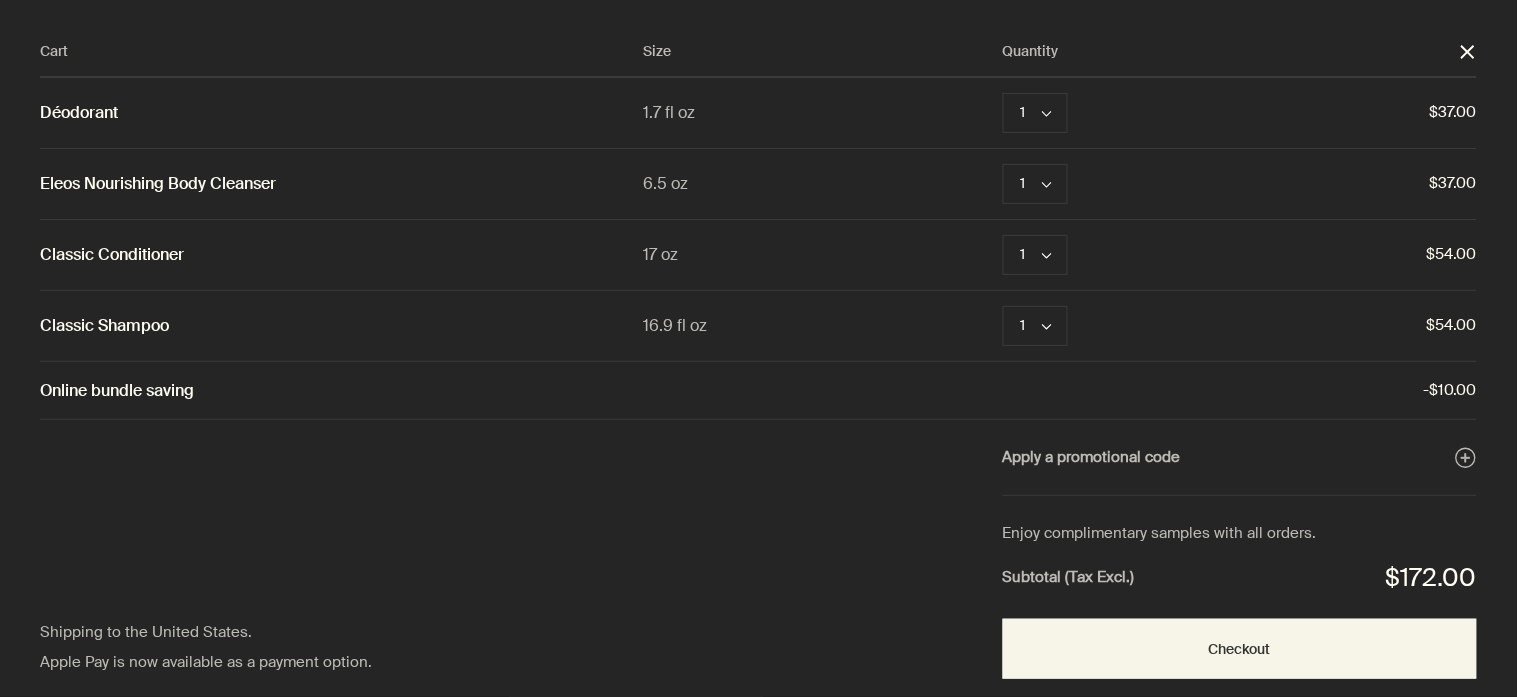 click on "close" at bounding box center (1468, 52) 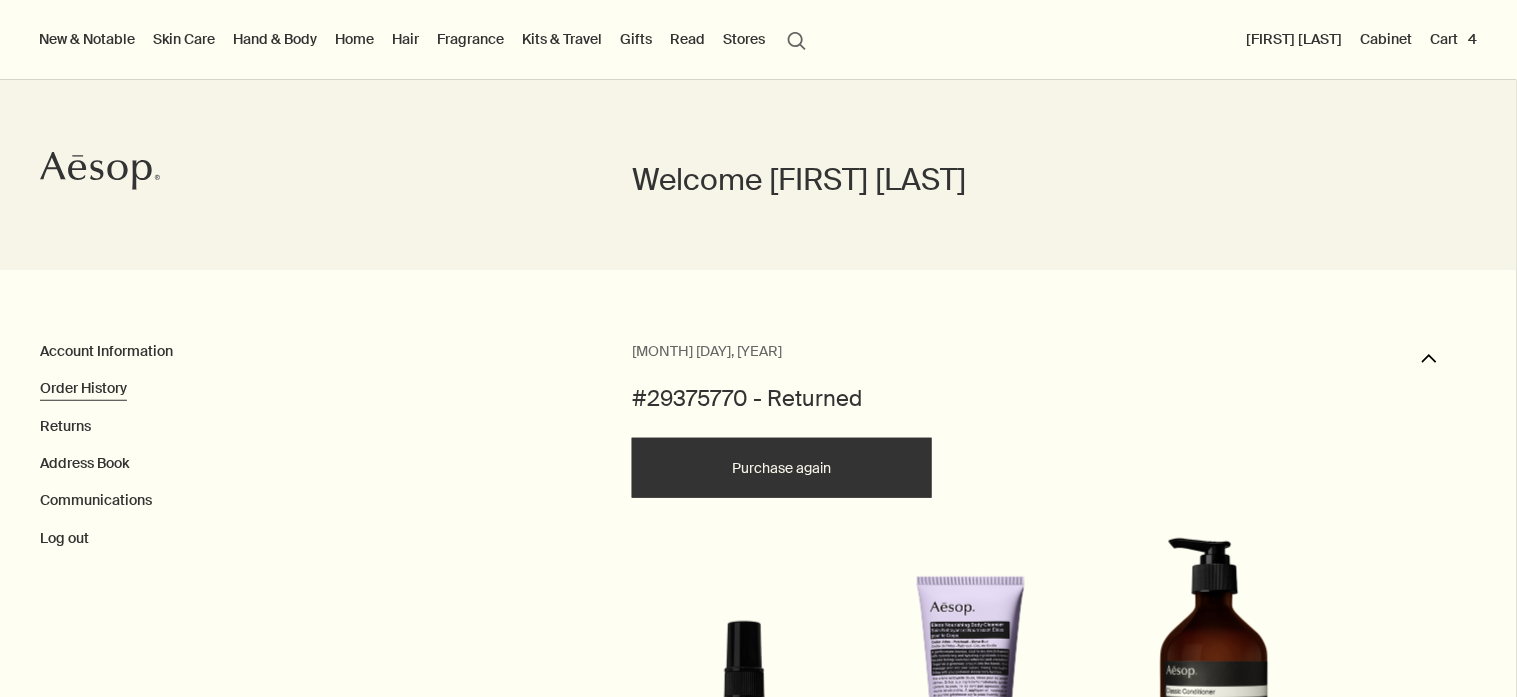 scroll, scrollTop: 0, scrollLeft: 0, axis: both 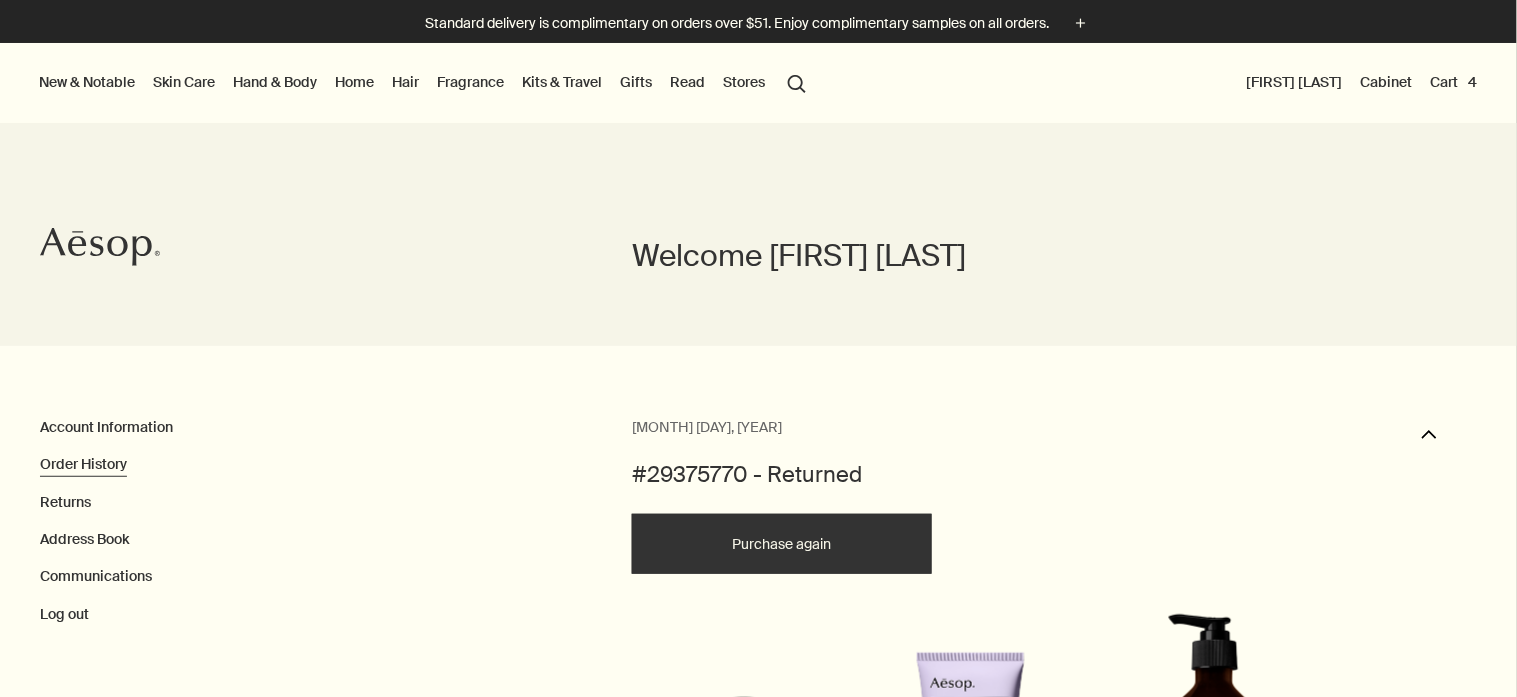 click on "search Search" at bounding box center (797, 82) 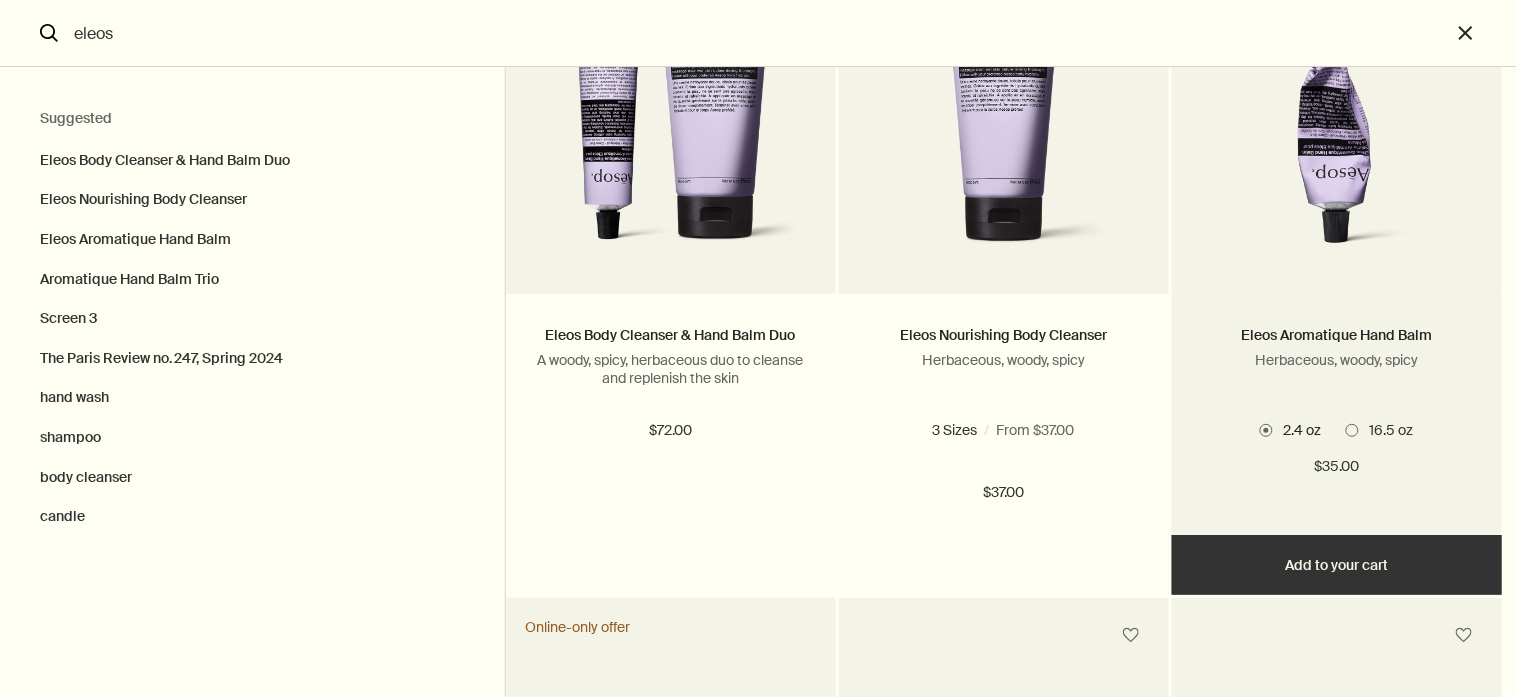 scroll, scrollTop: 248, scrollLeft: 0, axis: vertical 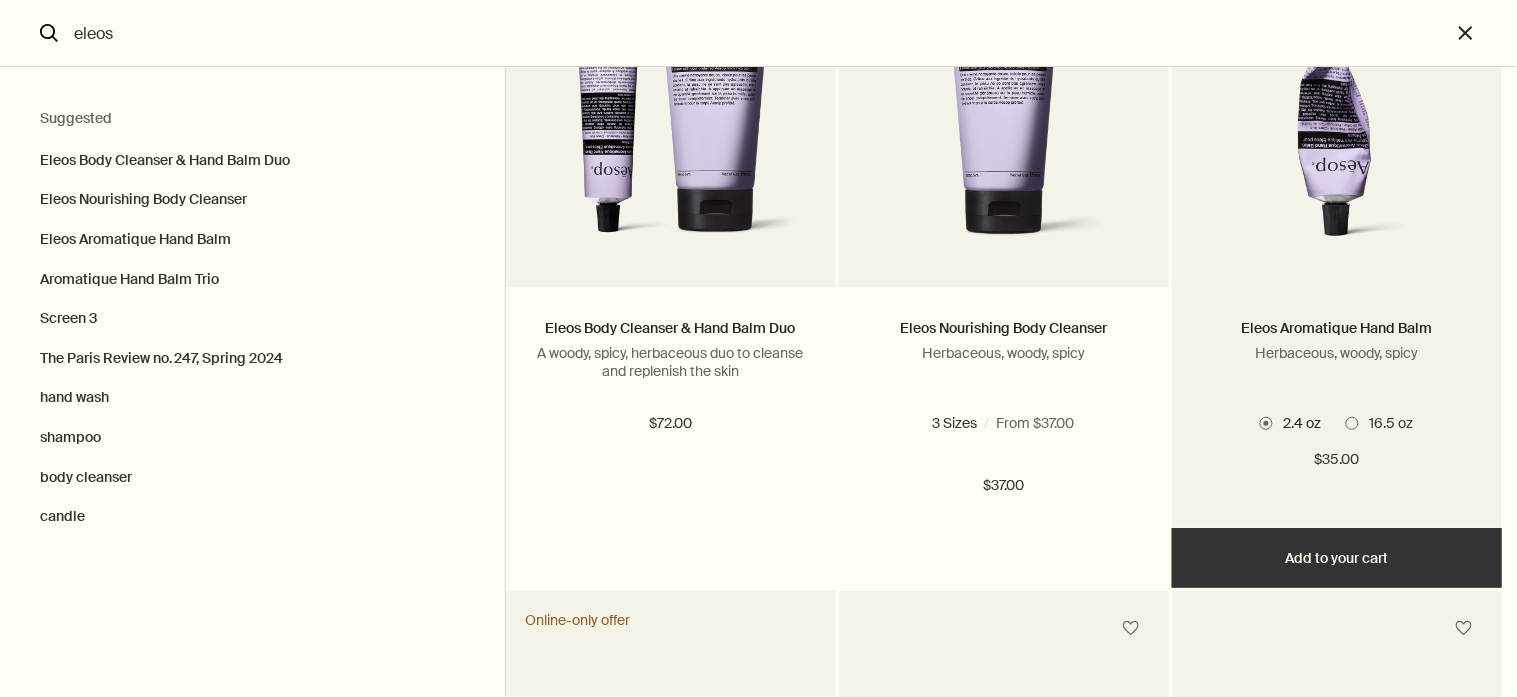 type on "eleos" 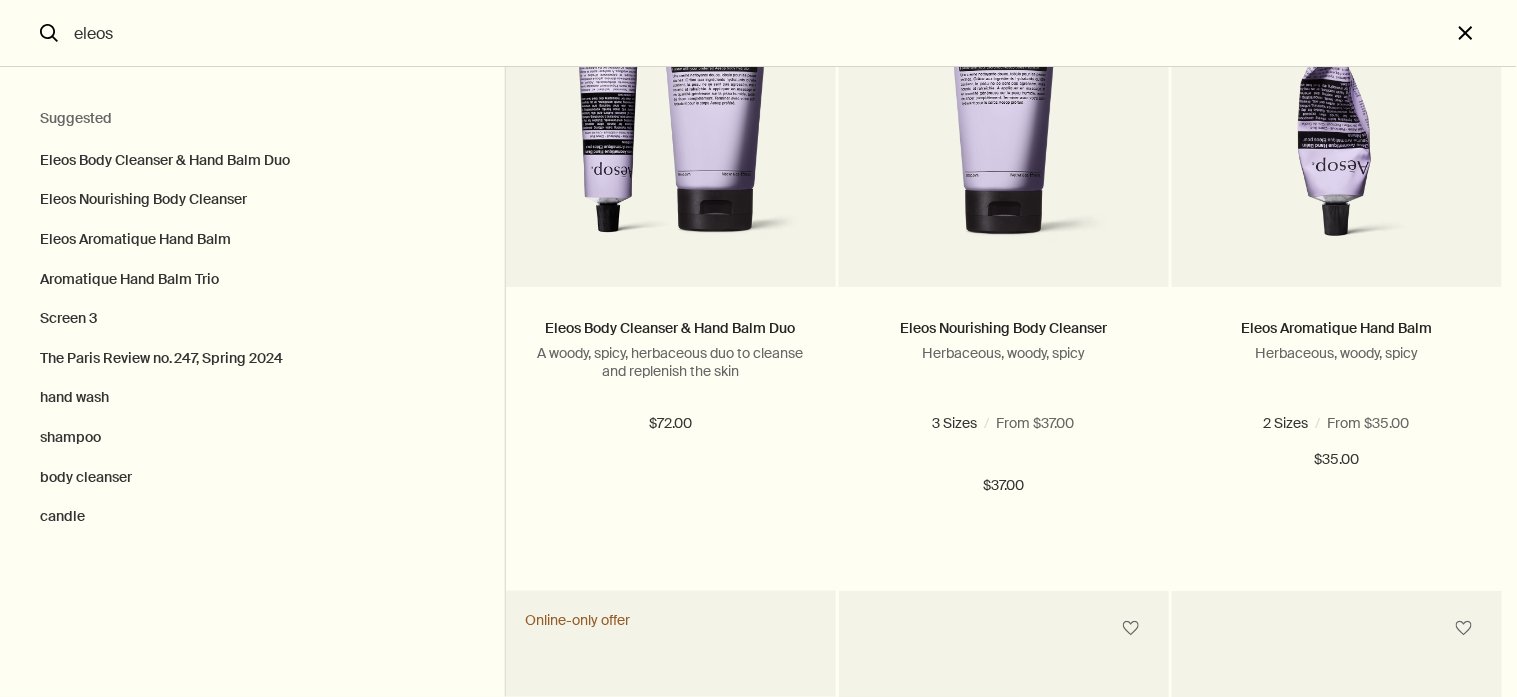 click on "close" at bounding box center [1484, 33] 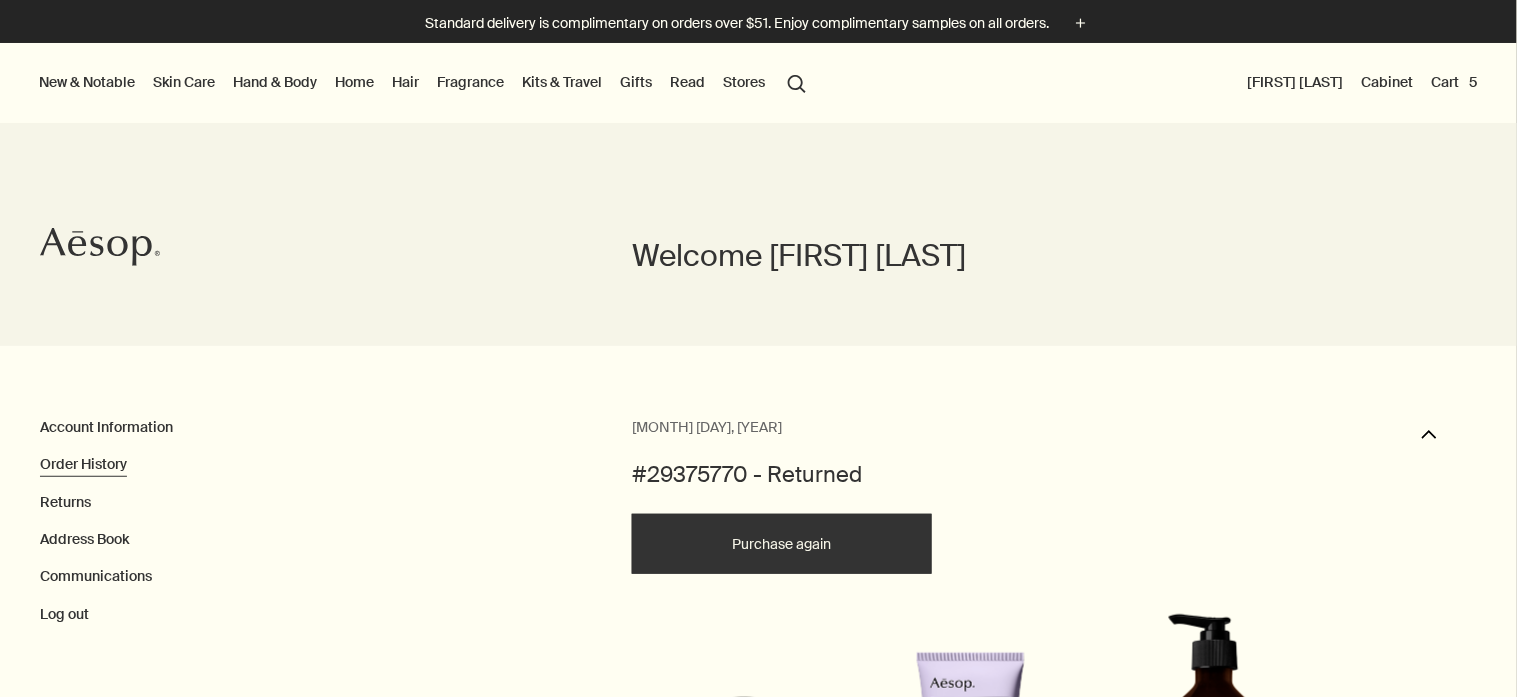 click on "Cart 5" at bounding box center (1455, 82) 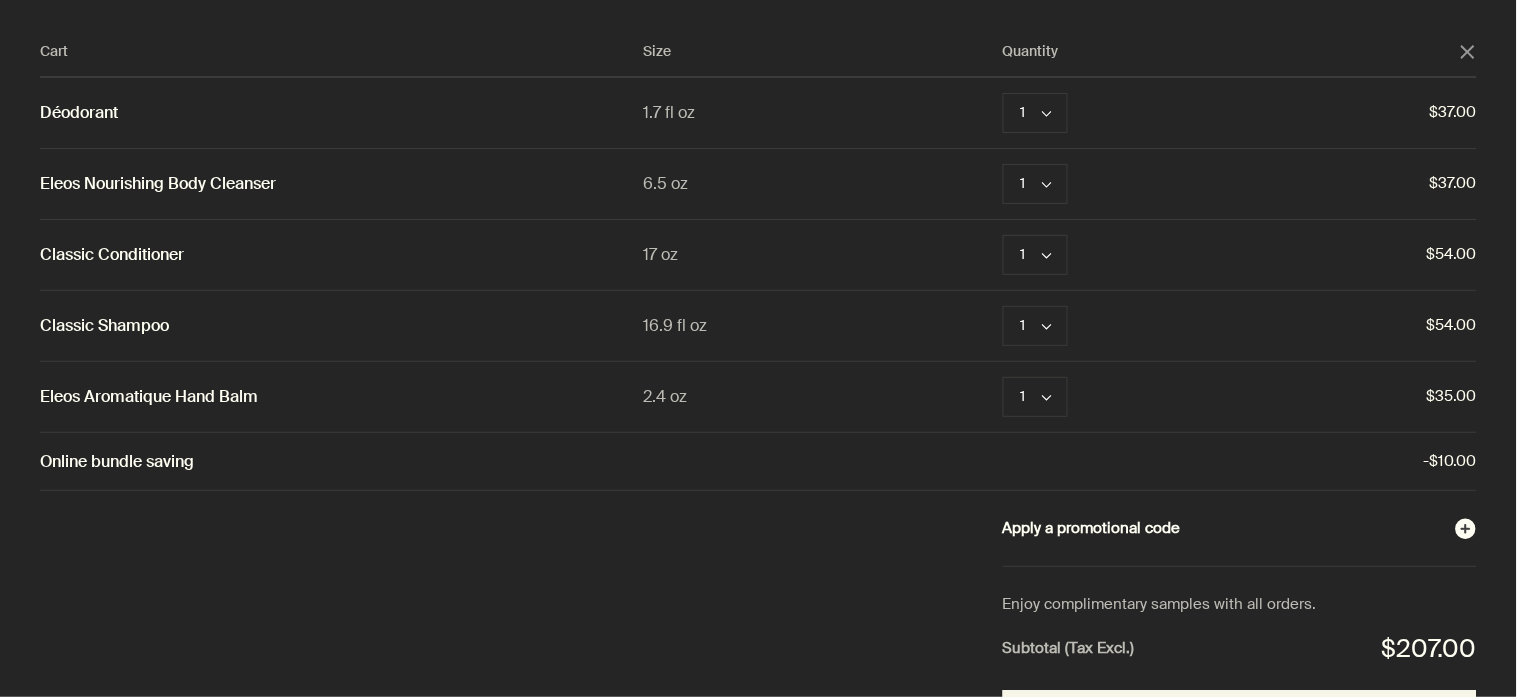 click on "Apply a promotional code plusAndCloseWithCircle" at bounding box center [1240, 529] 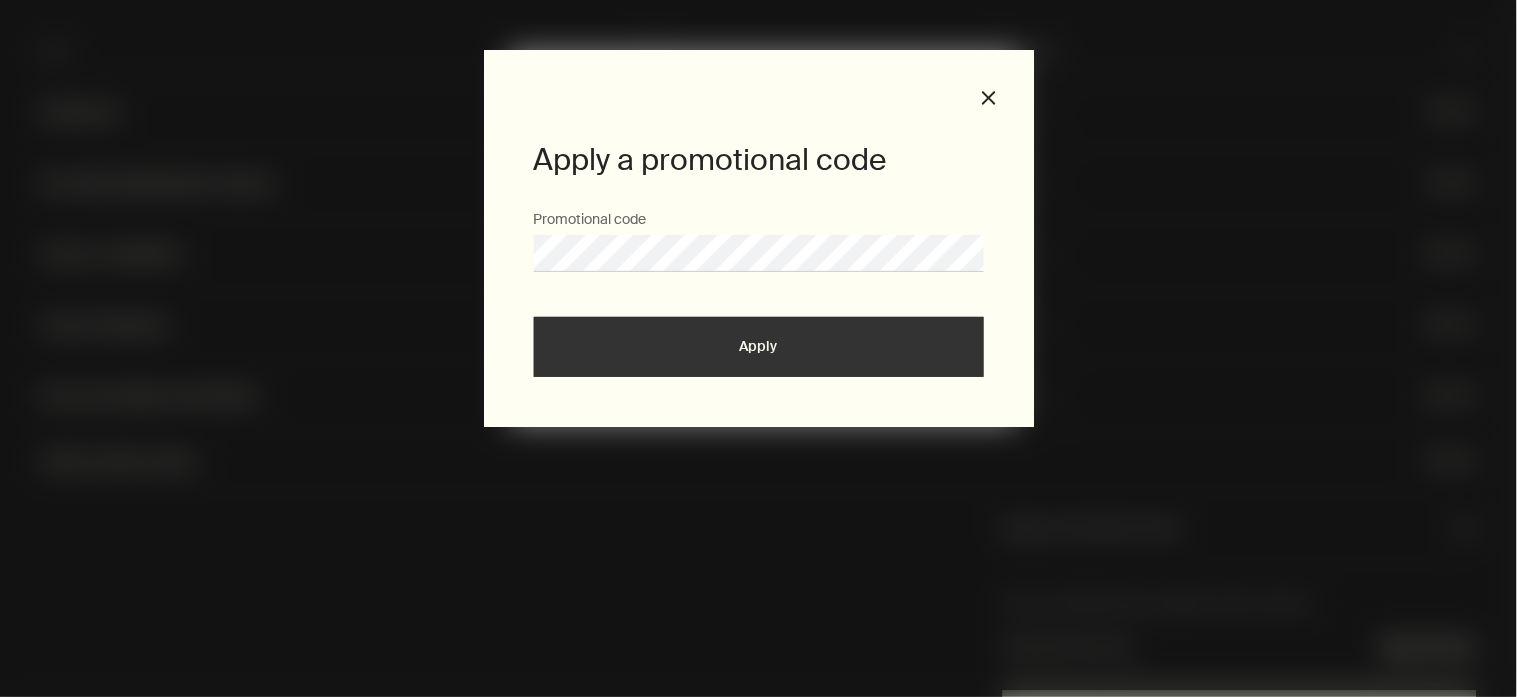 click on "Apply" at bounding box center [759, 347] 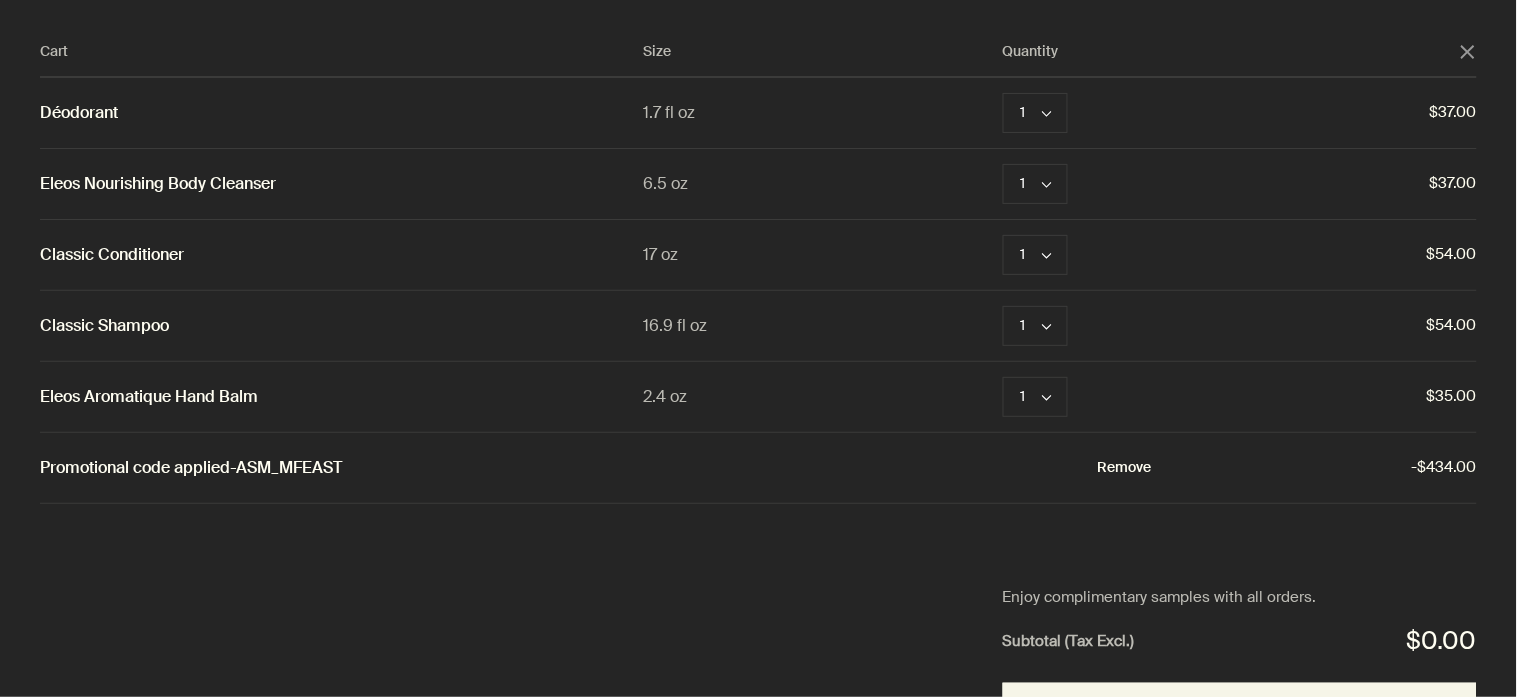 click on "Remove" at bounding box center [1125, 468] 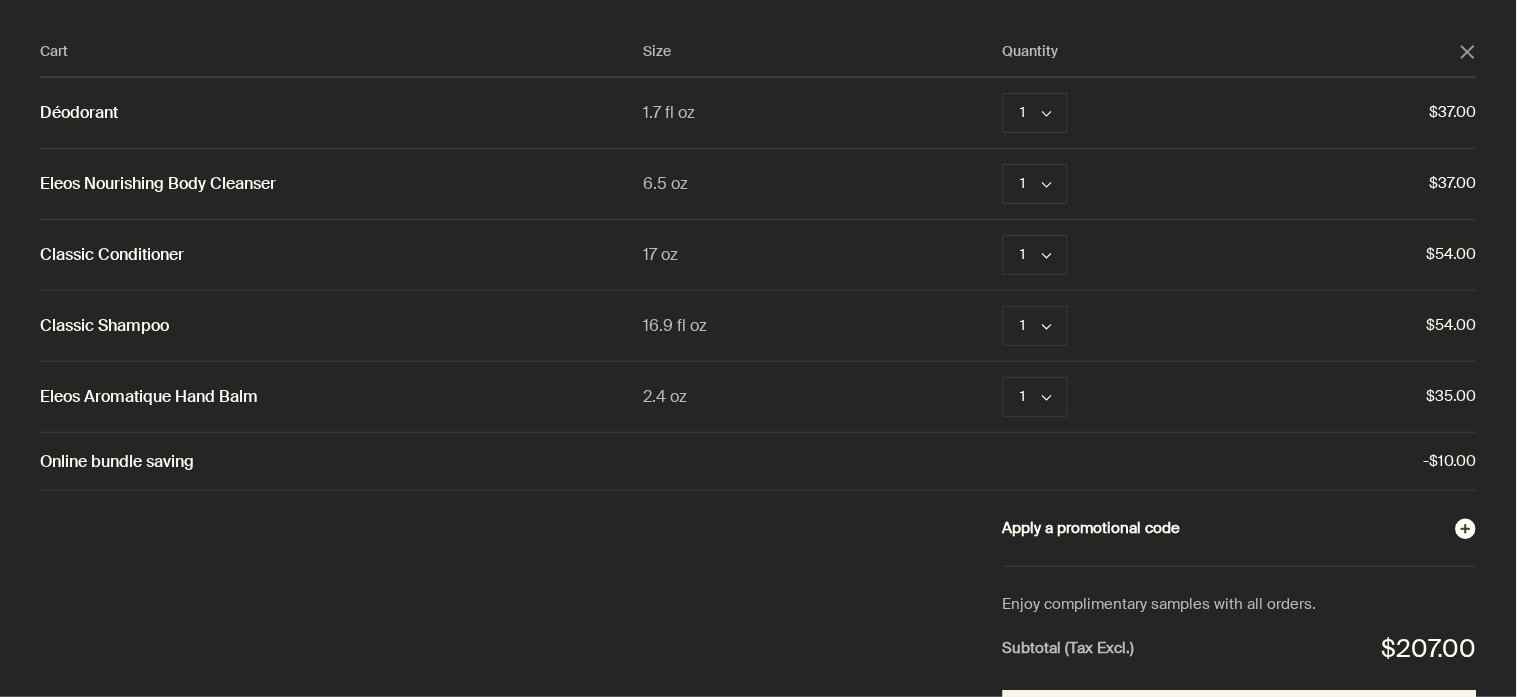 click on "Apply a promotional code plusAndCloseWithCircle" at bounding box center [1240, 529] 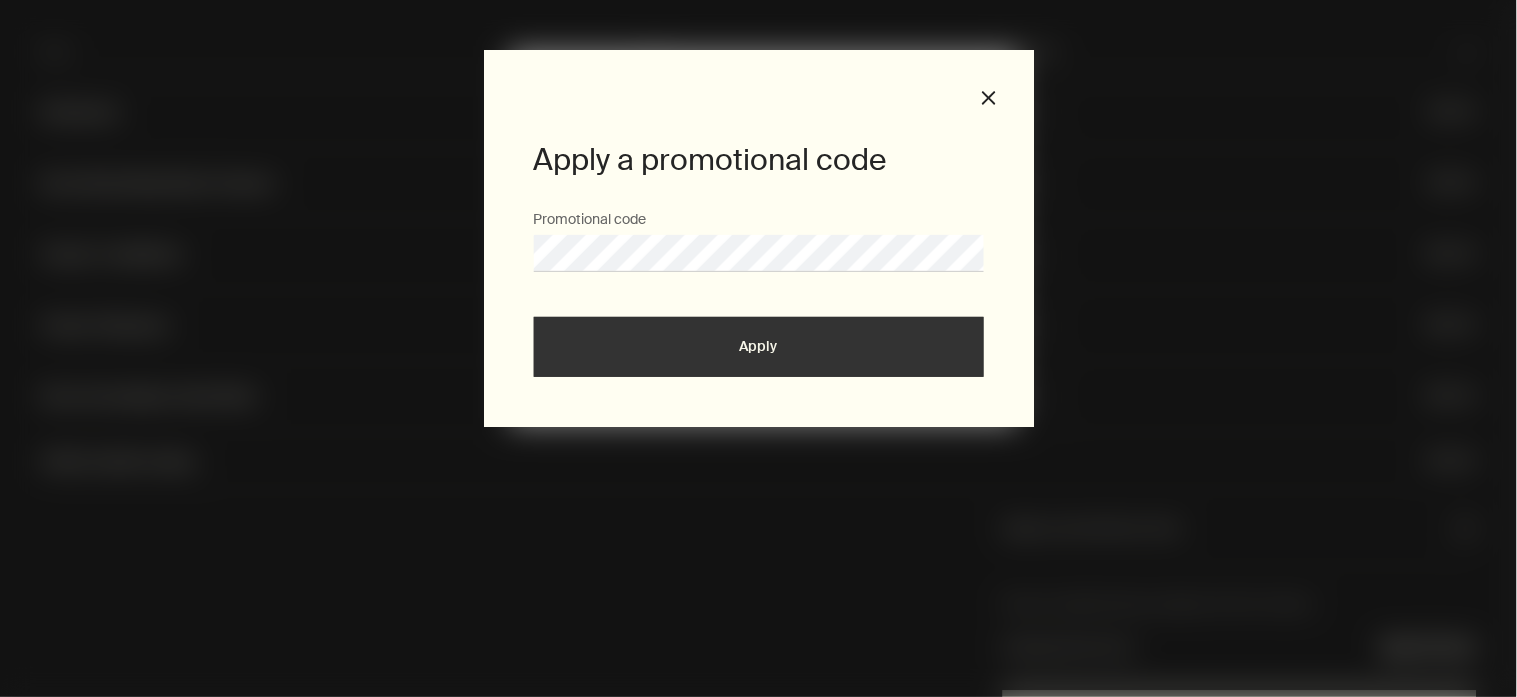 click on "Apply" at bounding box center (759, 347) 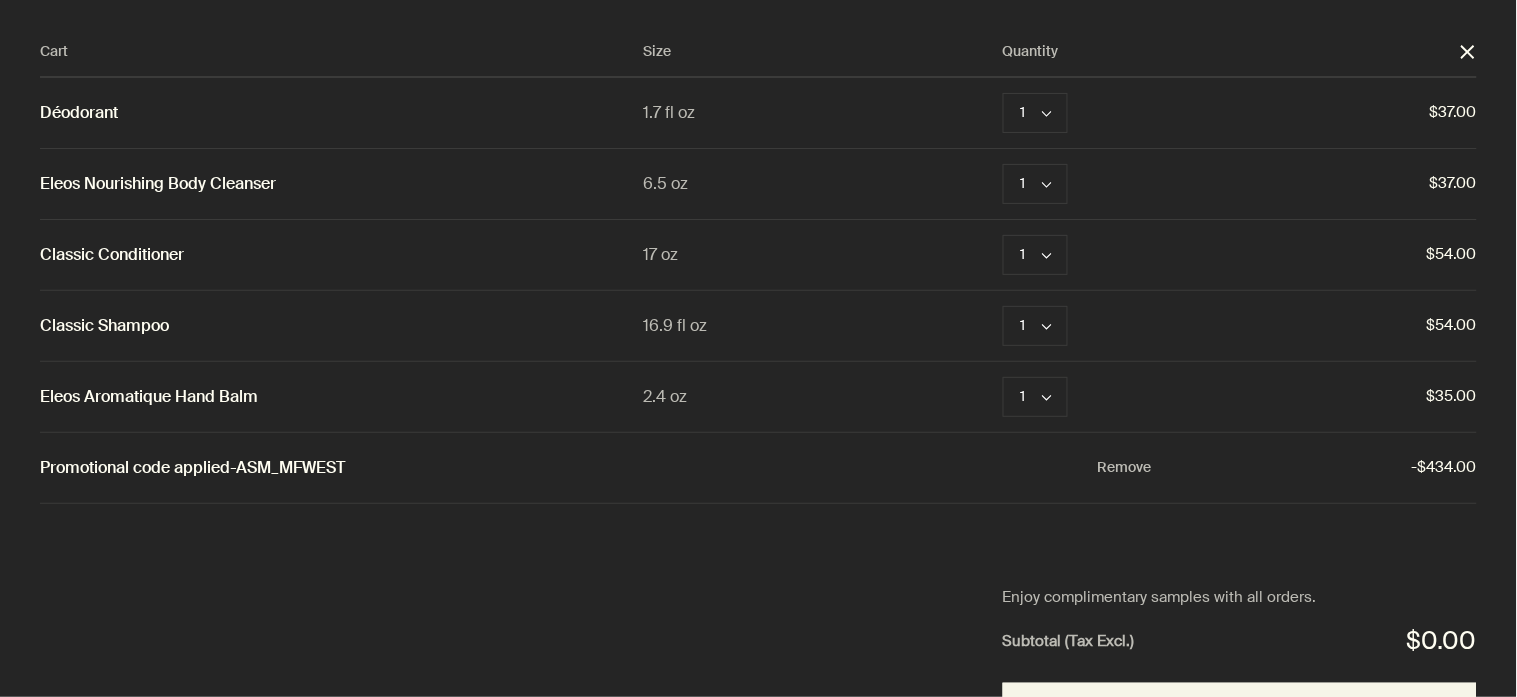 scroll, scrollTop: 167, scrollLeft: 0, axis: vertical 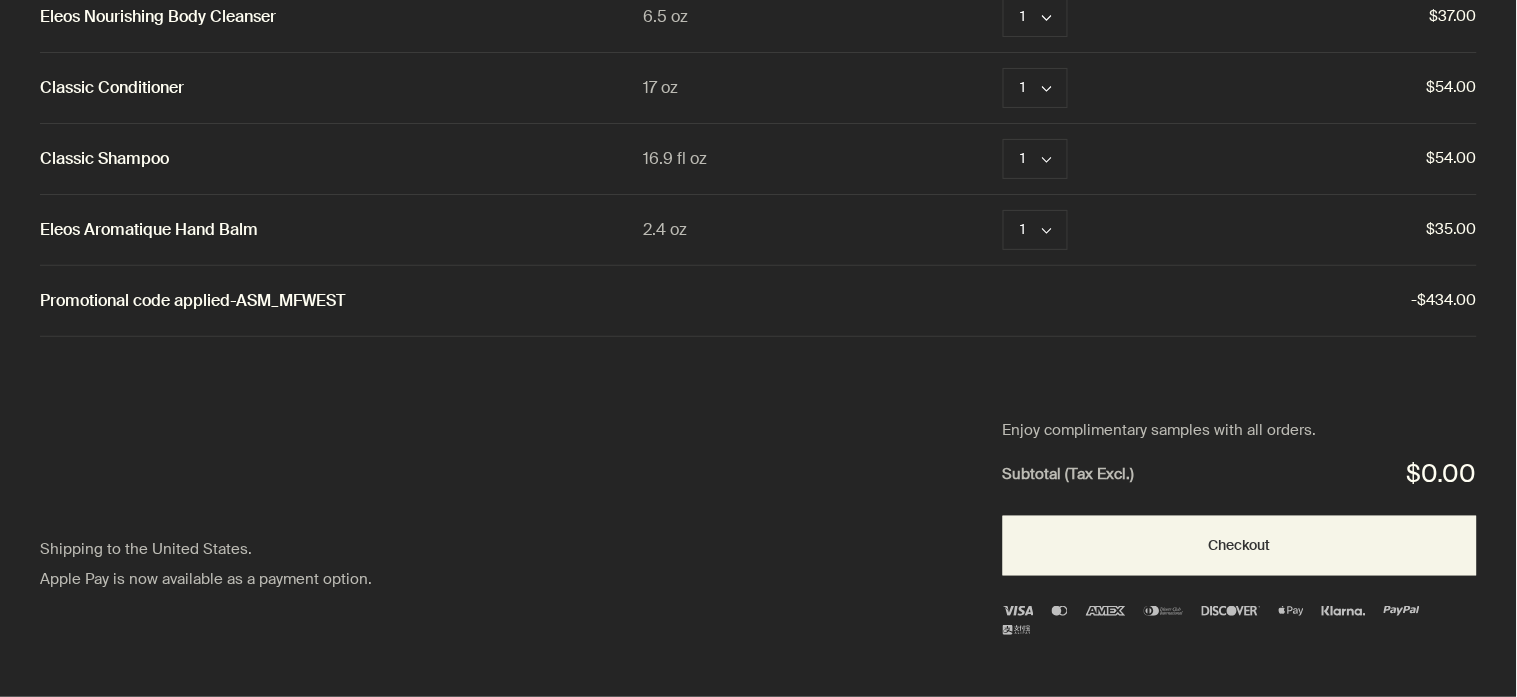 click on "Enjoy complimentary samples with all orders. Subtotal (Tax Excl.) $0.00 Checkout" at bounding box center (1240, 516) 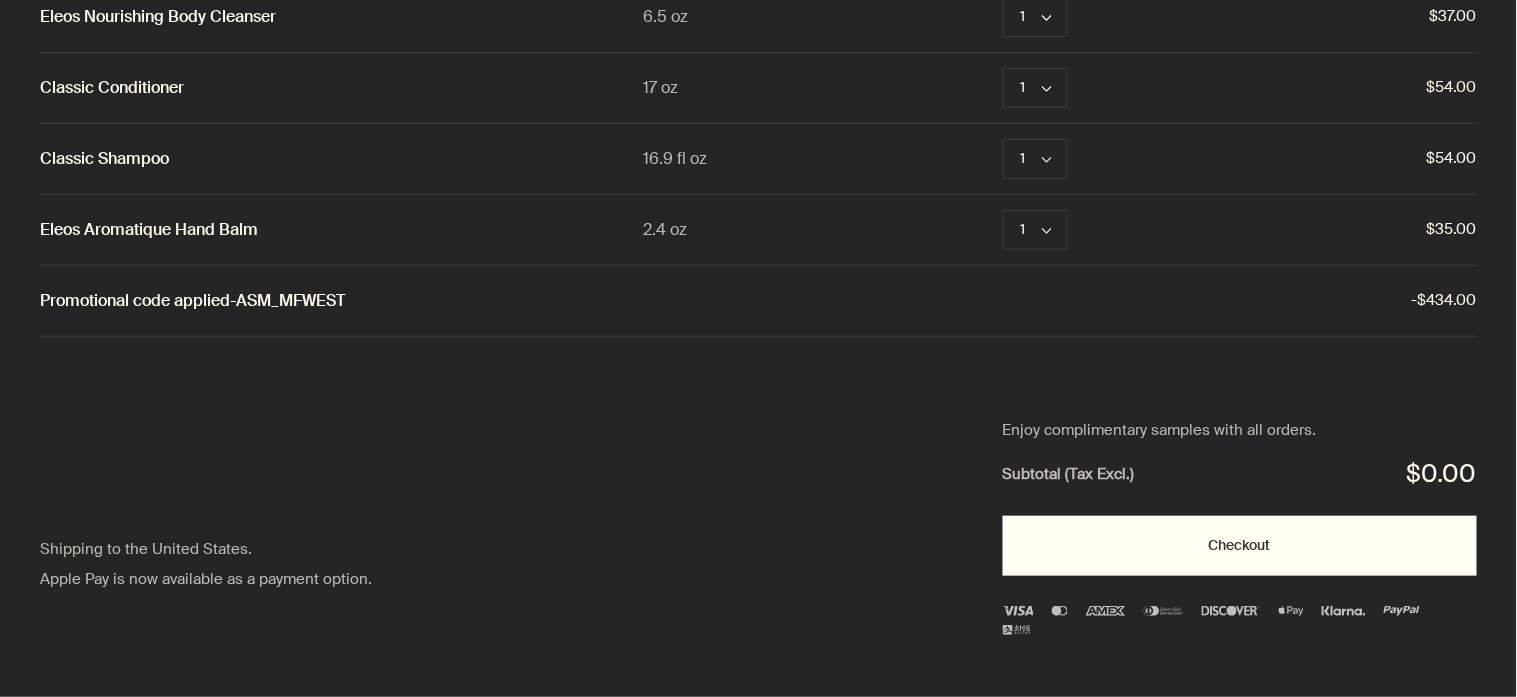 click on "Checkout" at bounding box center [1240, 546] 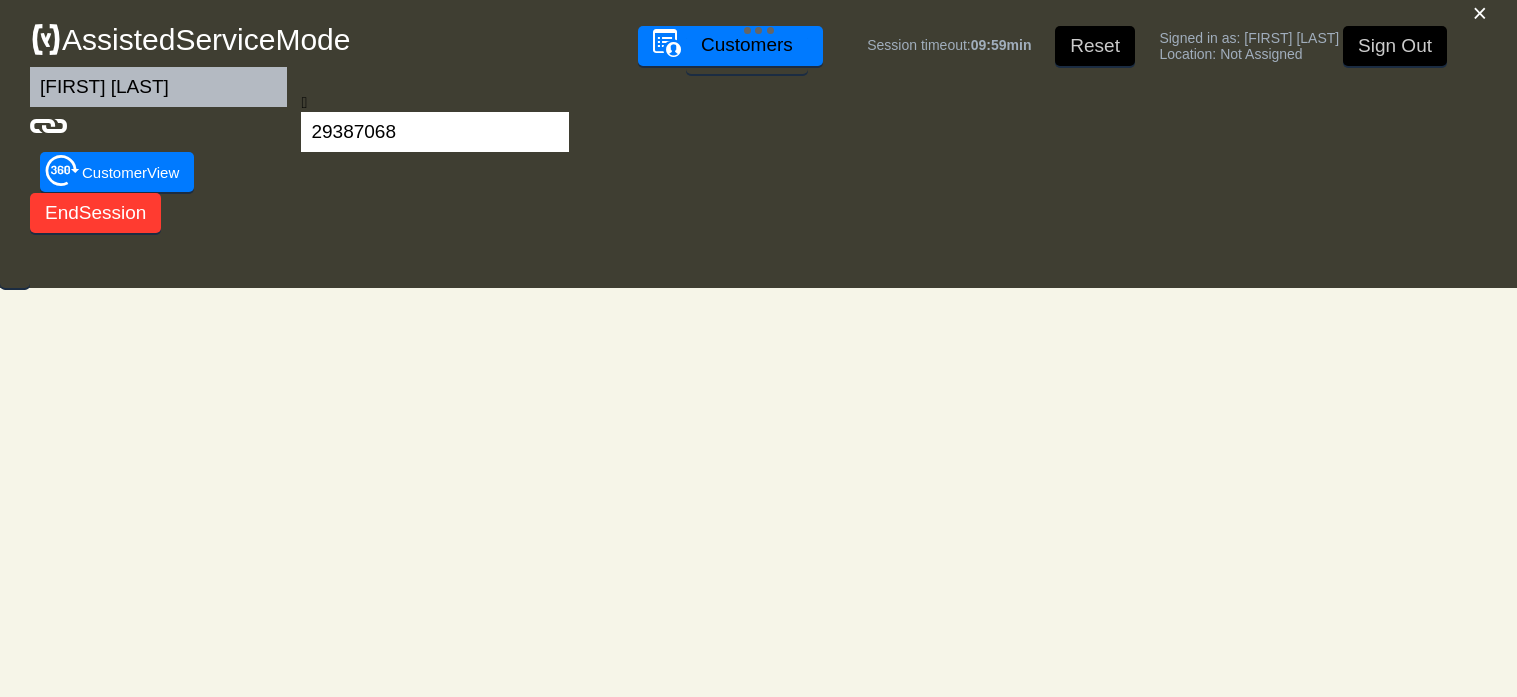 scroll, scrollTop: 0, scrollLeft: 0, axis: both 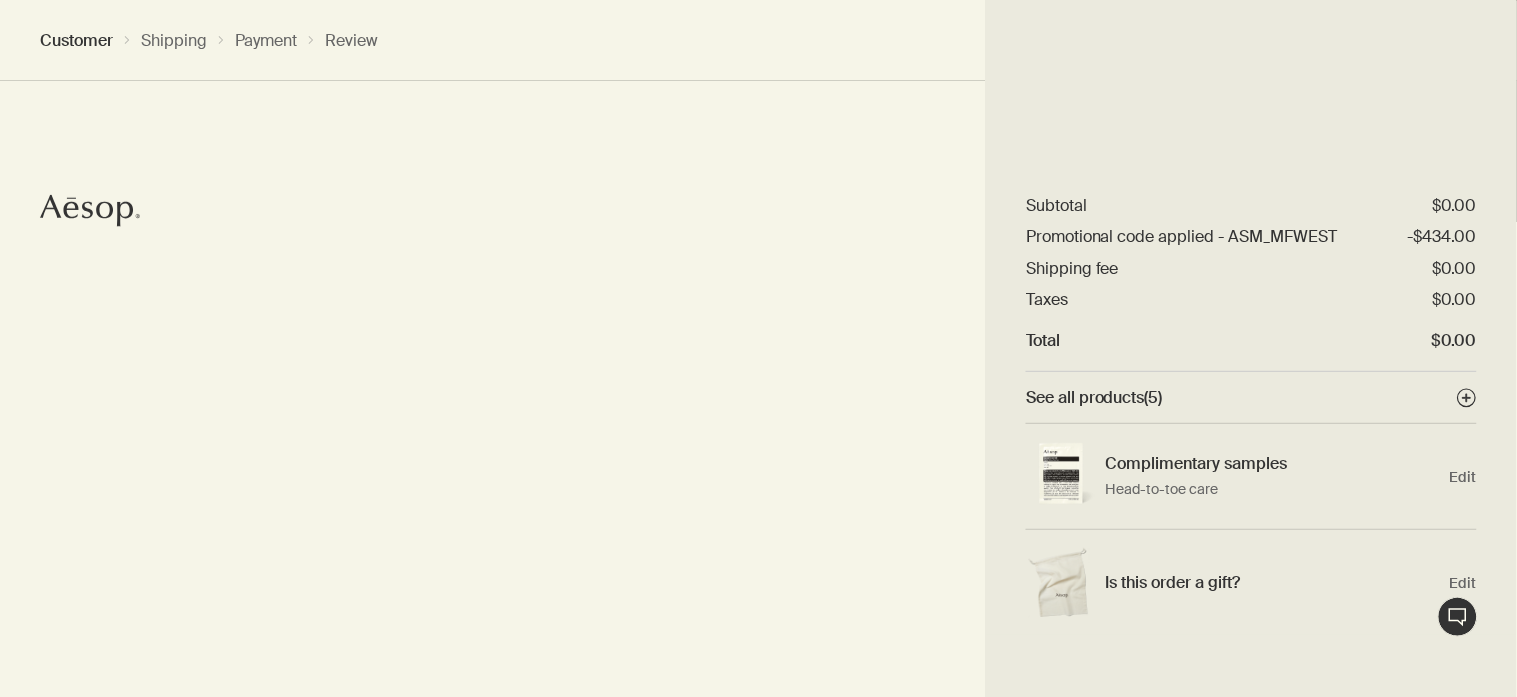 click on "See all products  ( 5 )" at bounding box center [1094, 397] 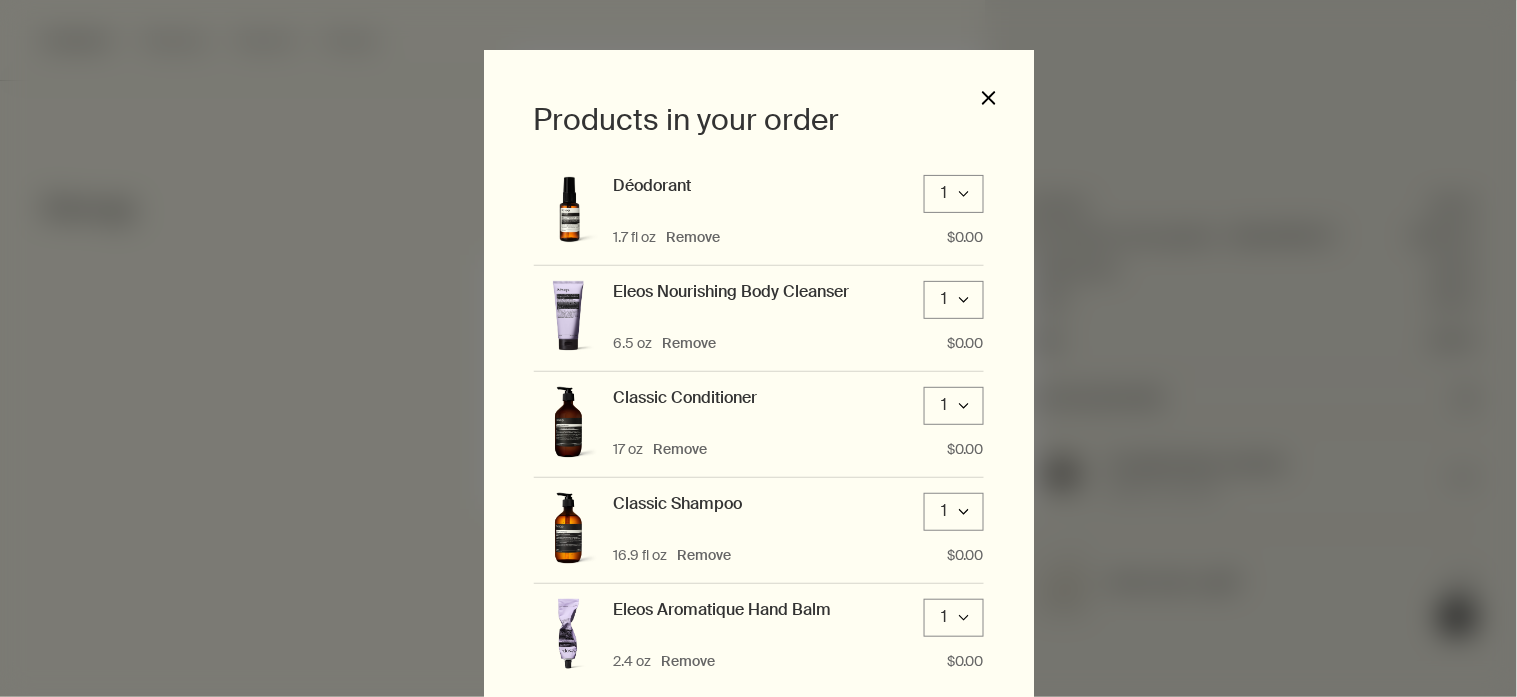 click on "close" at bounding box center [989, 98] 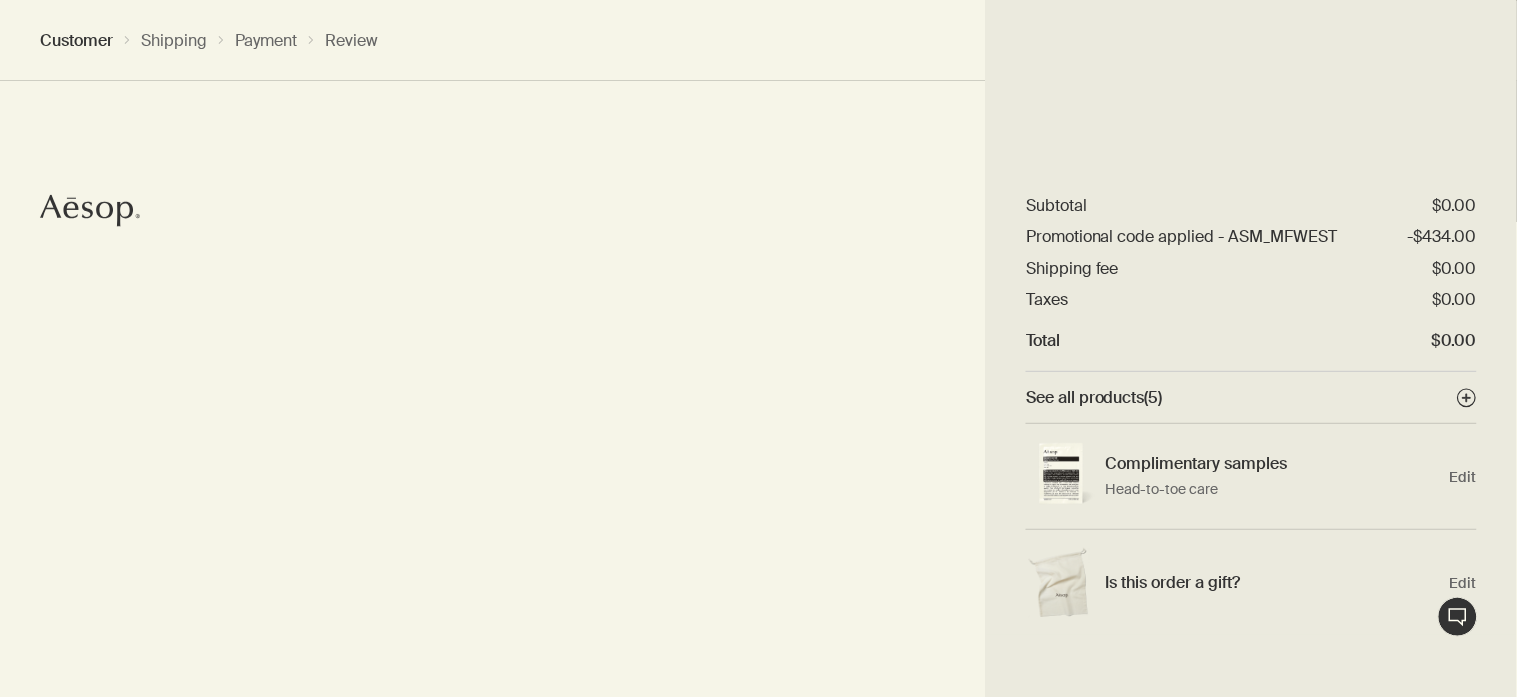 click on "Aesop logo" at bounding box center [90, 211] 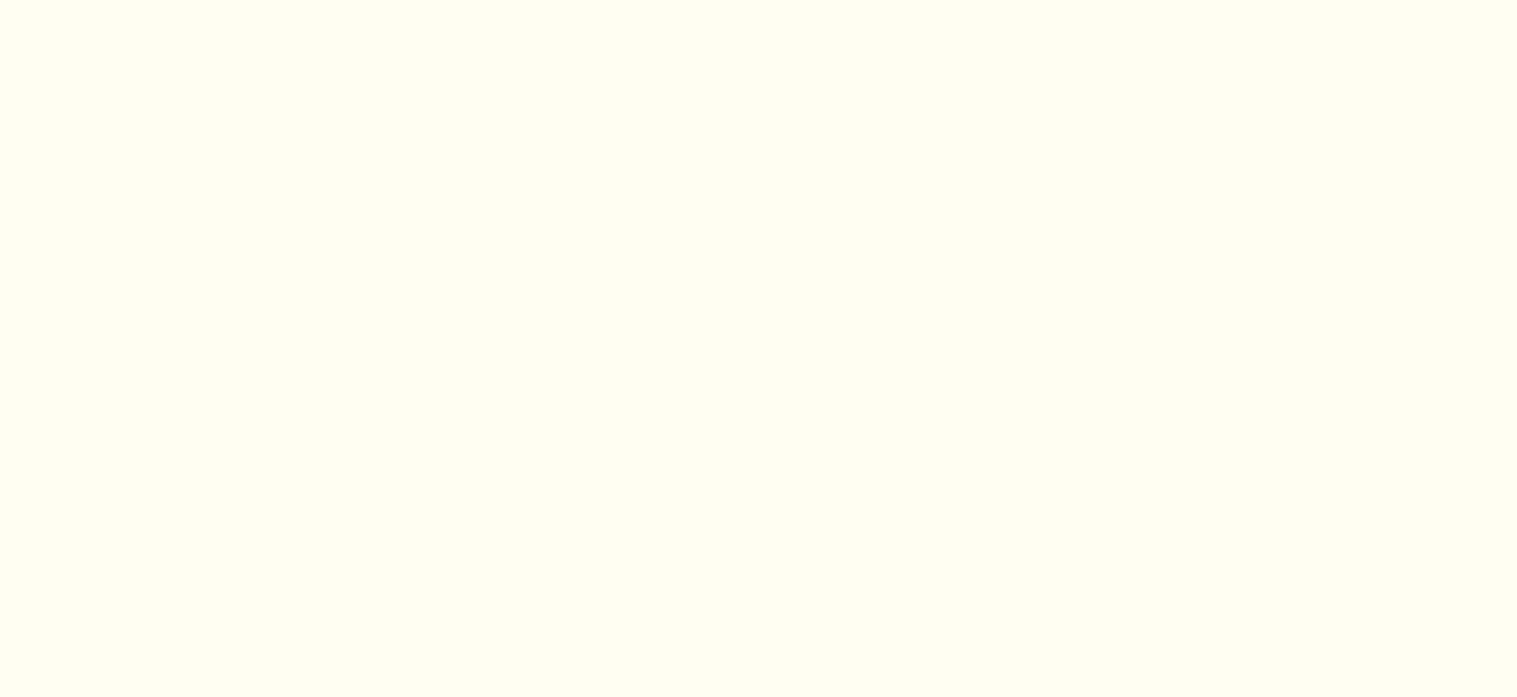 scroll, scrollTop: 0, scrollLeft: 0, axis: both 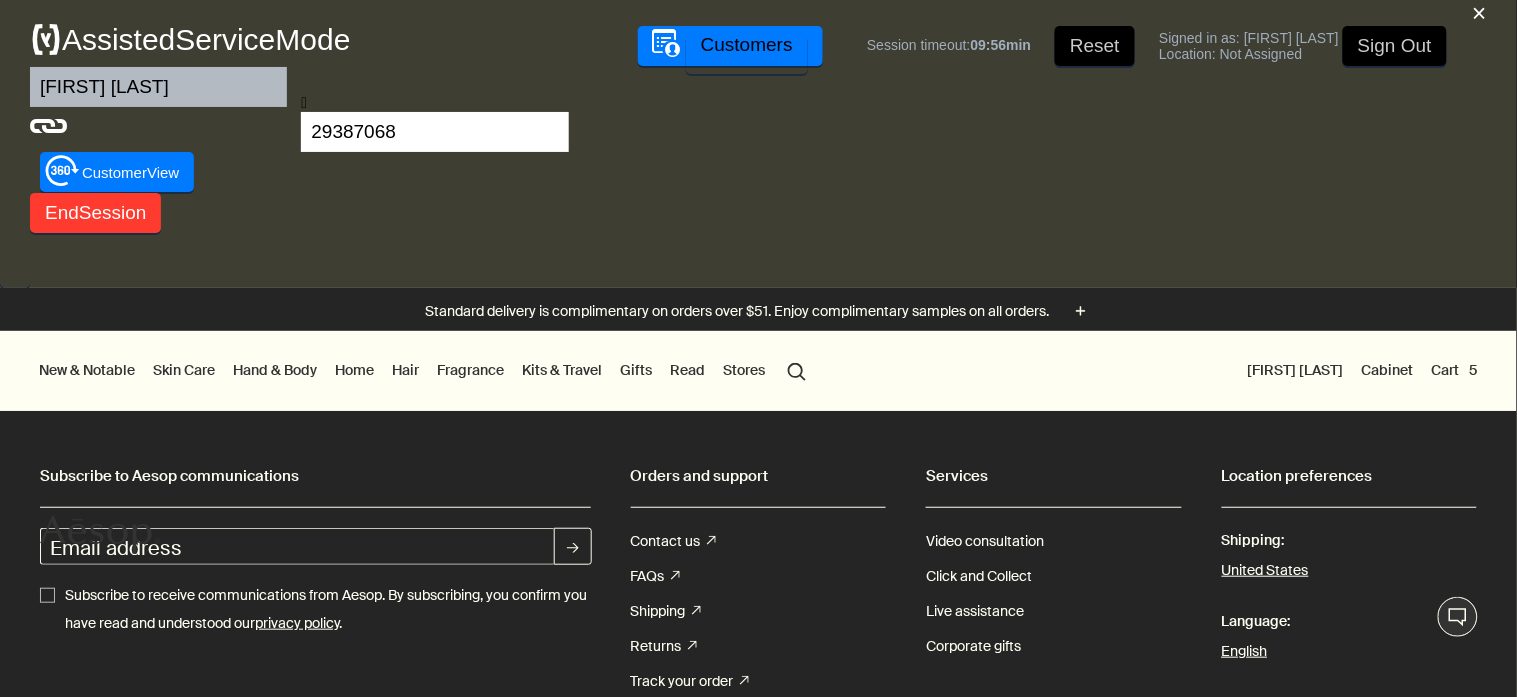 click on "Cart 5" at bounding box center (1455, 370) 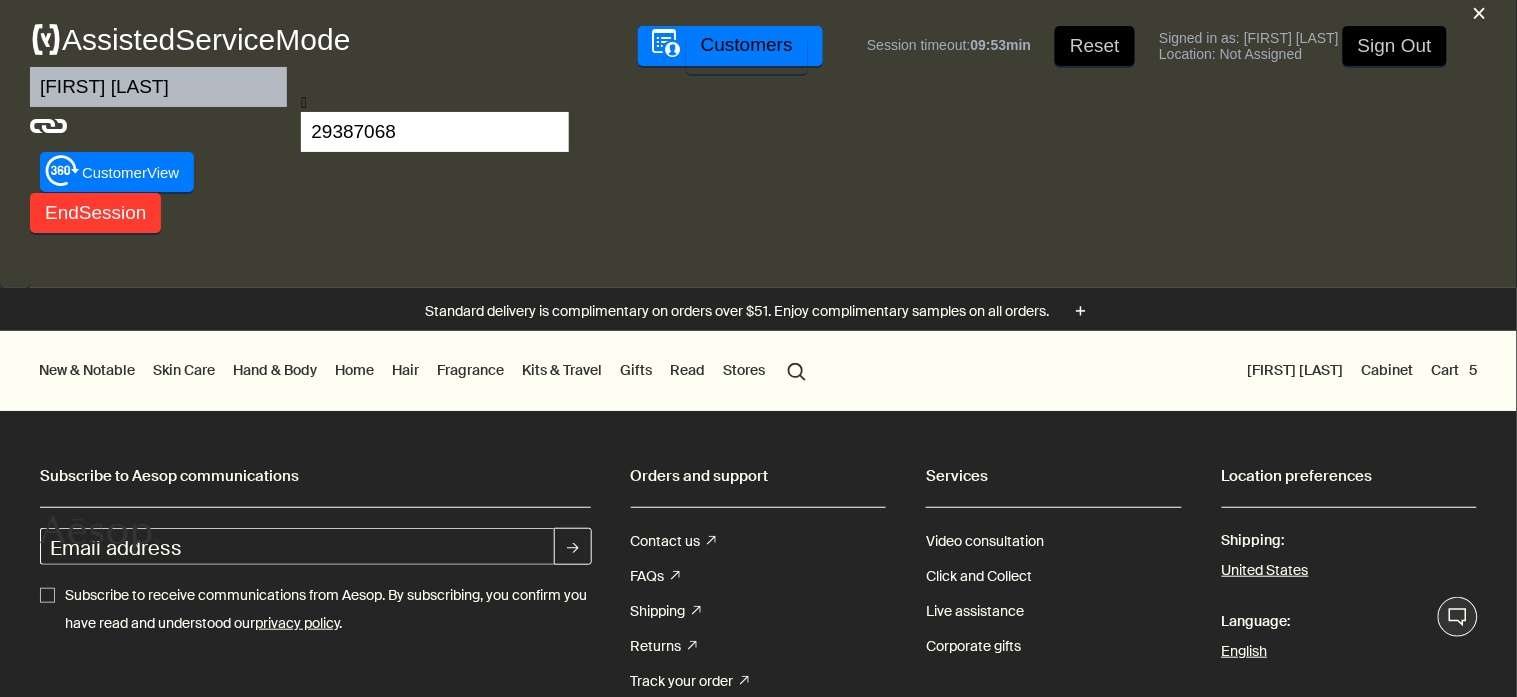 click on "Cart 5" at bounding box center [1455, 370] 